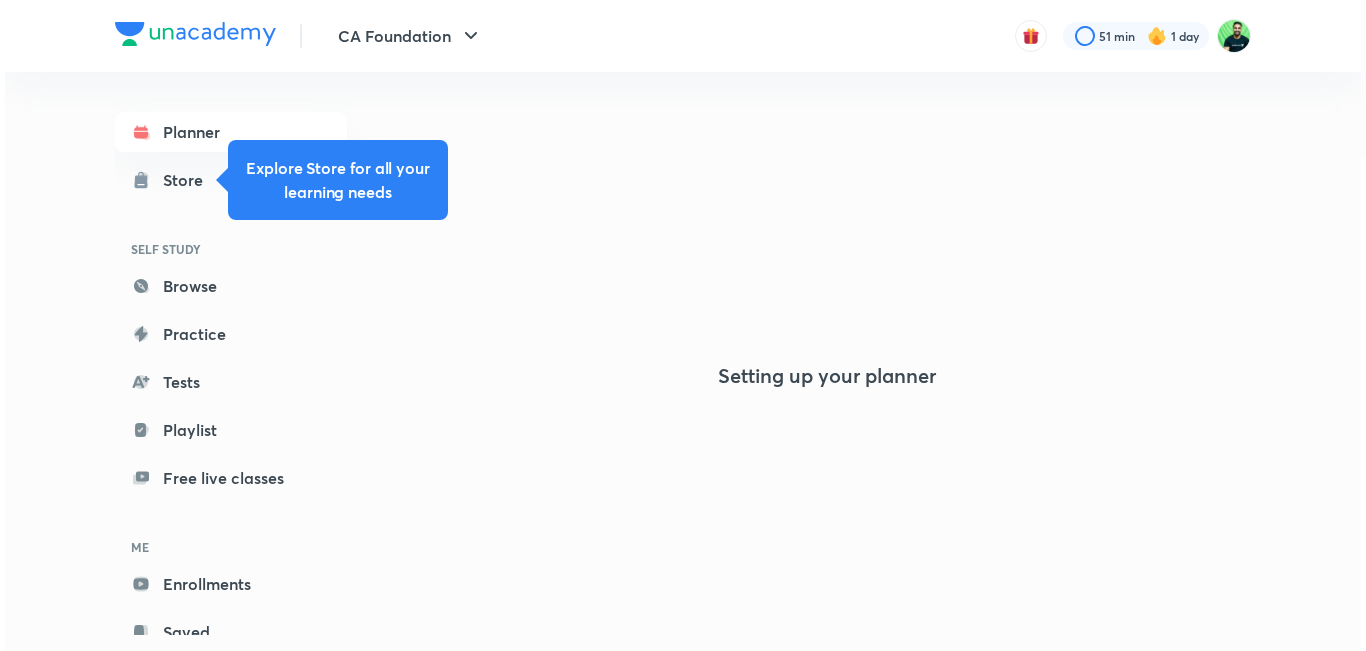 scroll, scrollTop: 0, scrollLeft: 0, axis: both 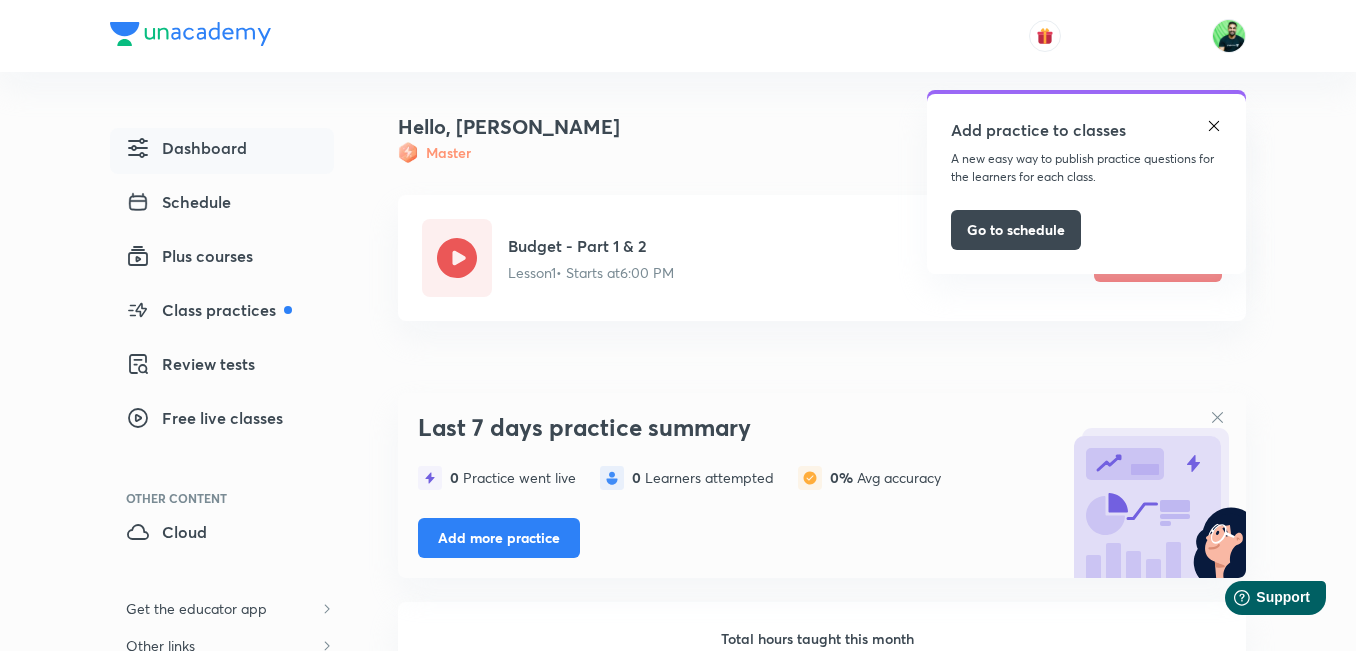 click at bounding box center (1214, 126) 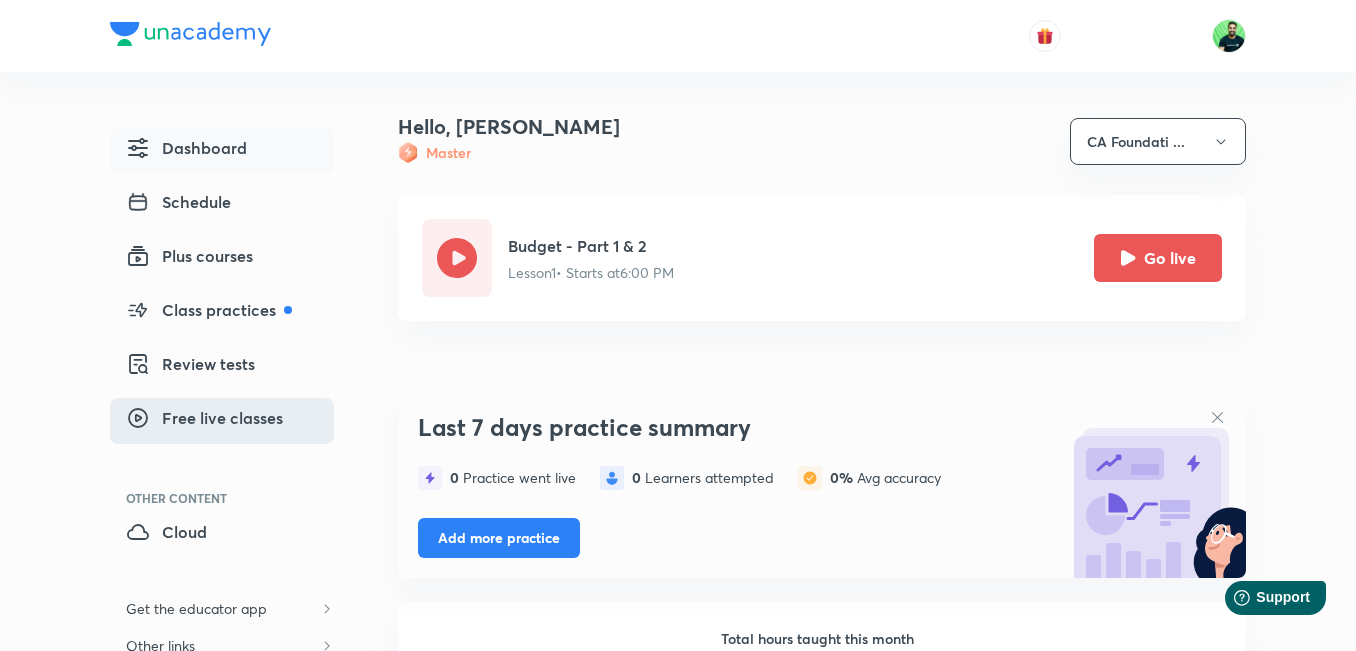 click on "Free live classes" at bounding box center (204, 418) 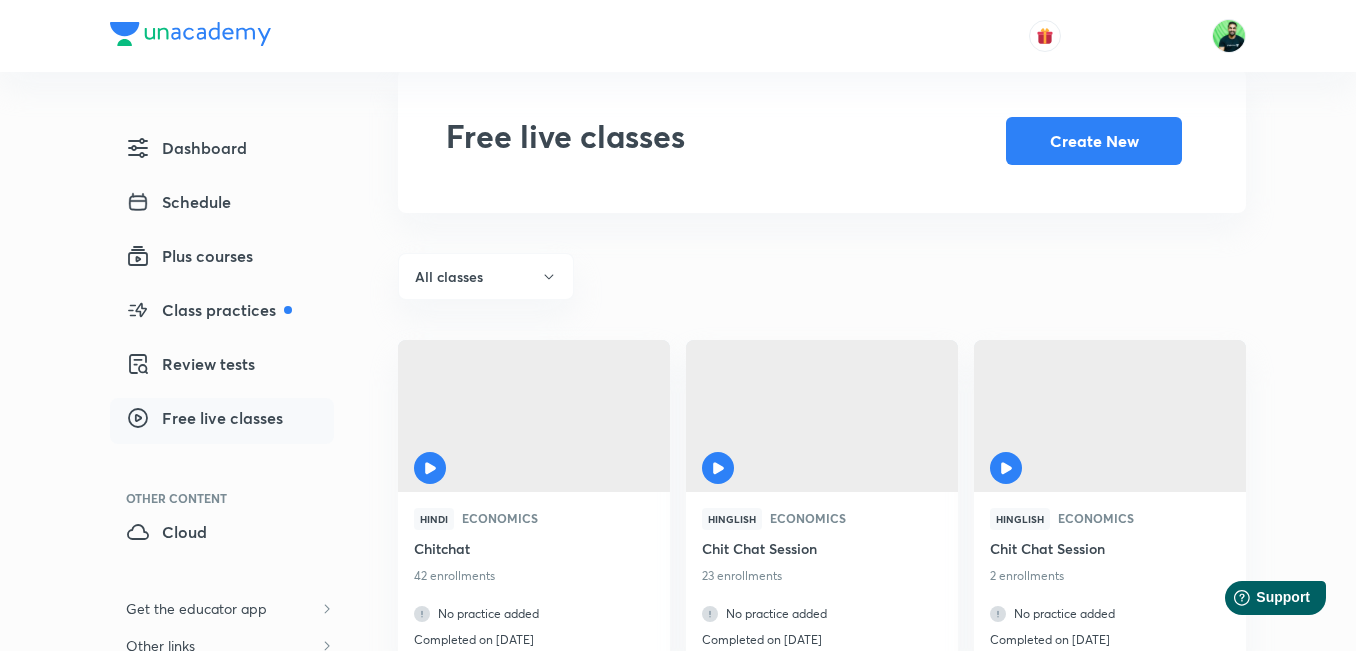 scroll, scrollTop: 0, scrollLeft: 0, axis: both 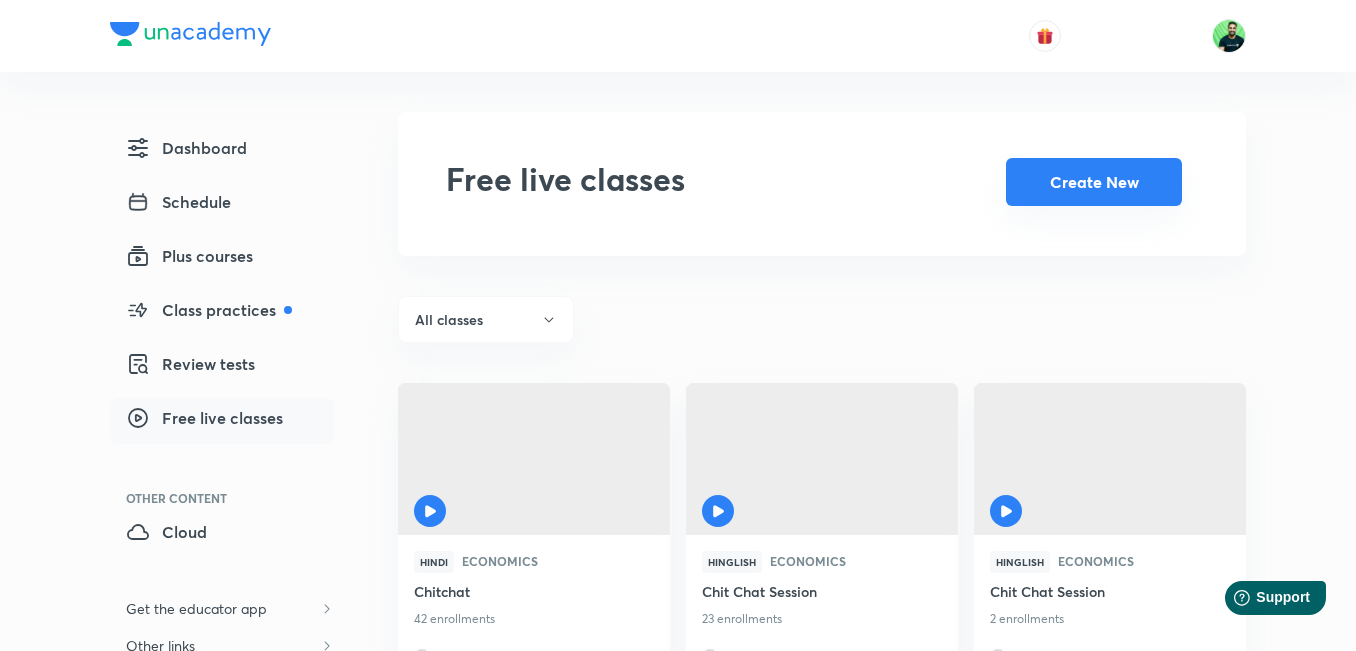 click on "Create New" at bounding box center (1094, 182) 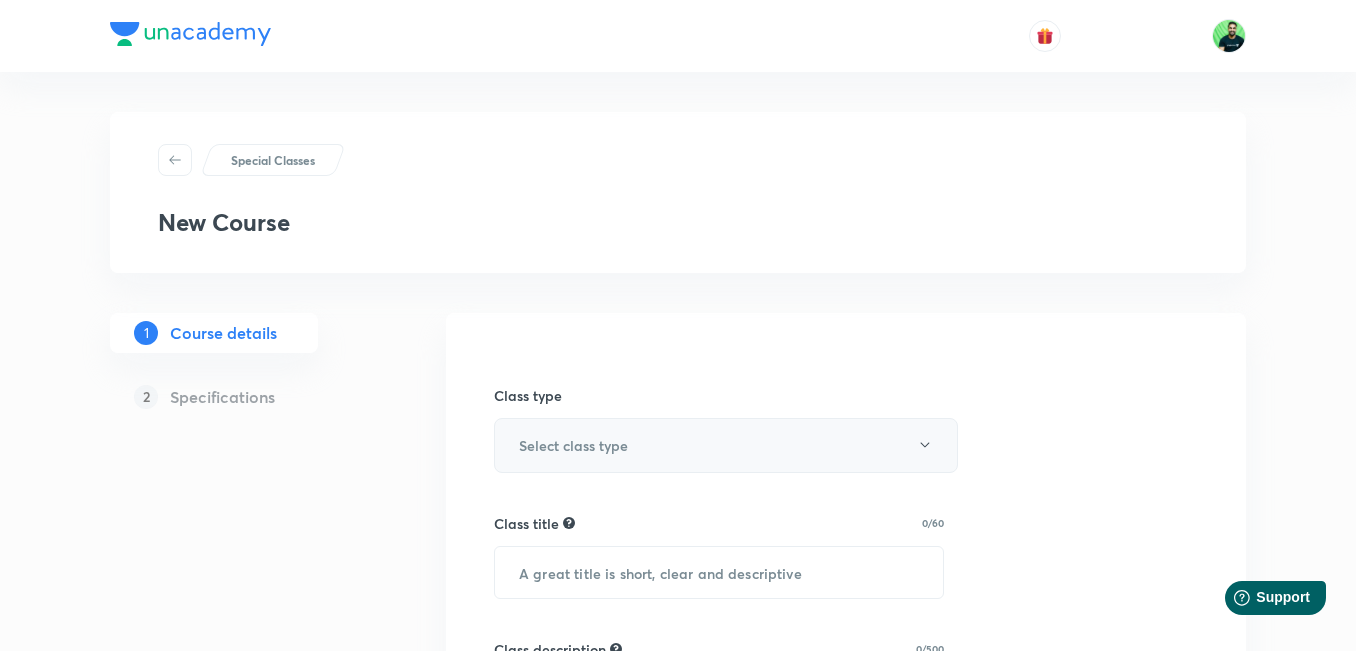 click on "Select class type" at bounding box center [726, 445] 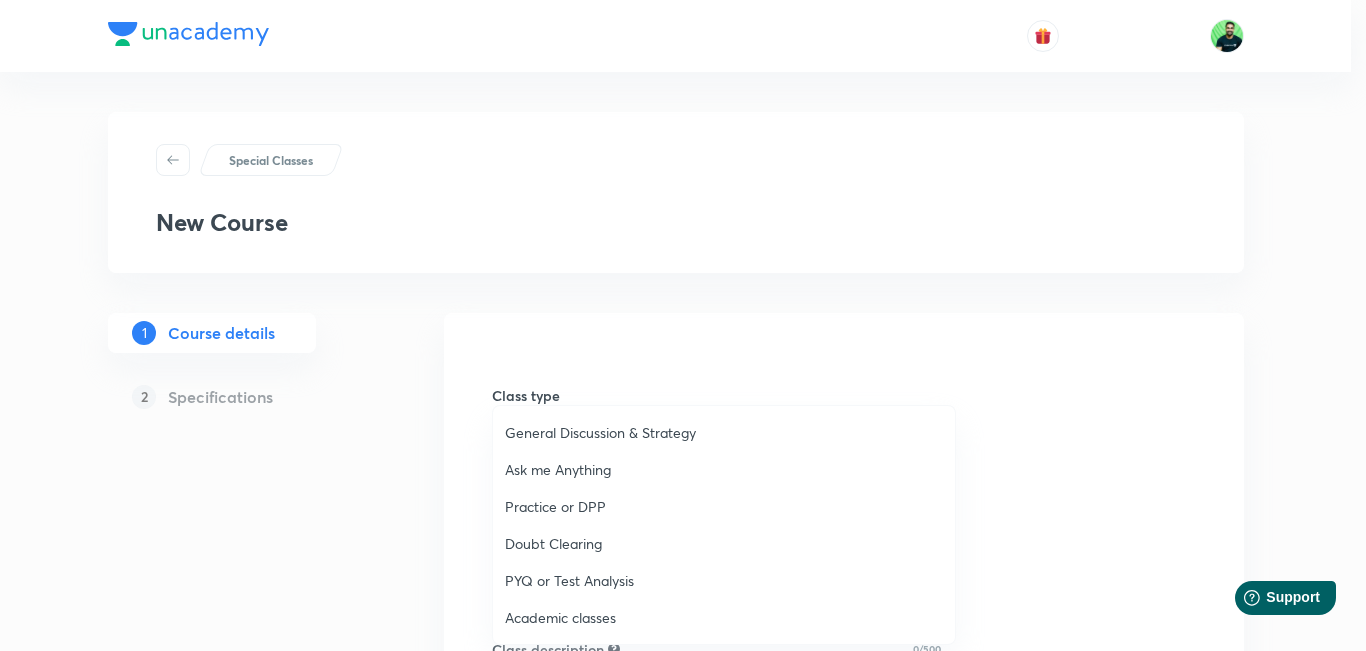 click on "Ask me Anything" at bounding box center [724, 469] 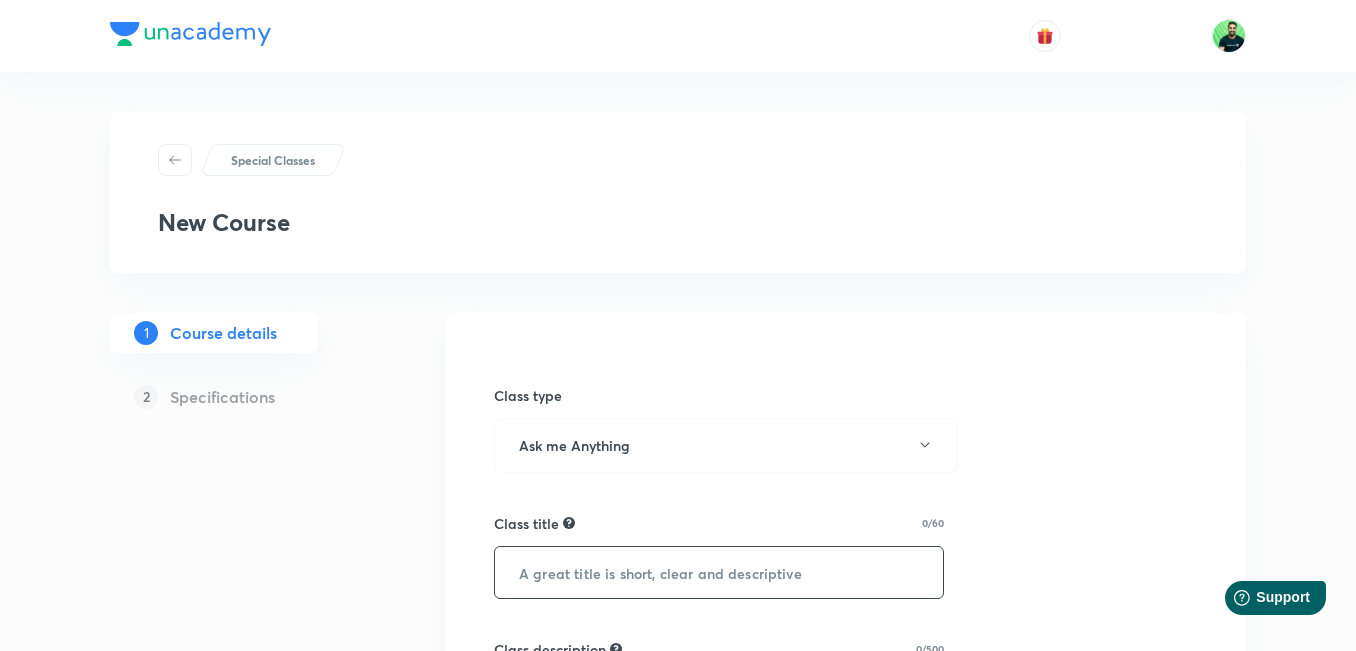 click at bounding box center (719, 572) 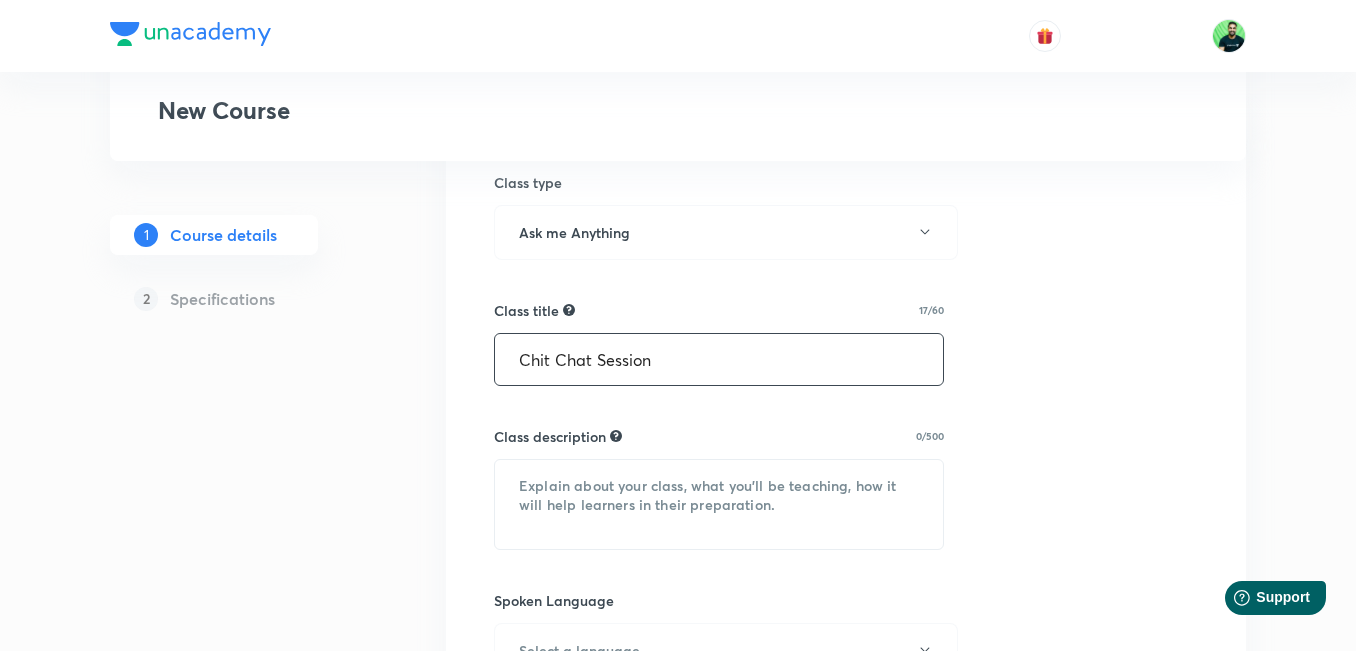 scroll, scrollTop: 251, scrollLeft: 0, axis: vertical 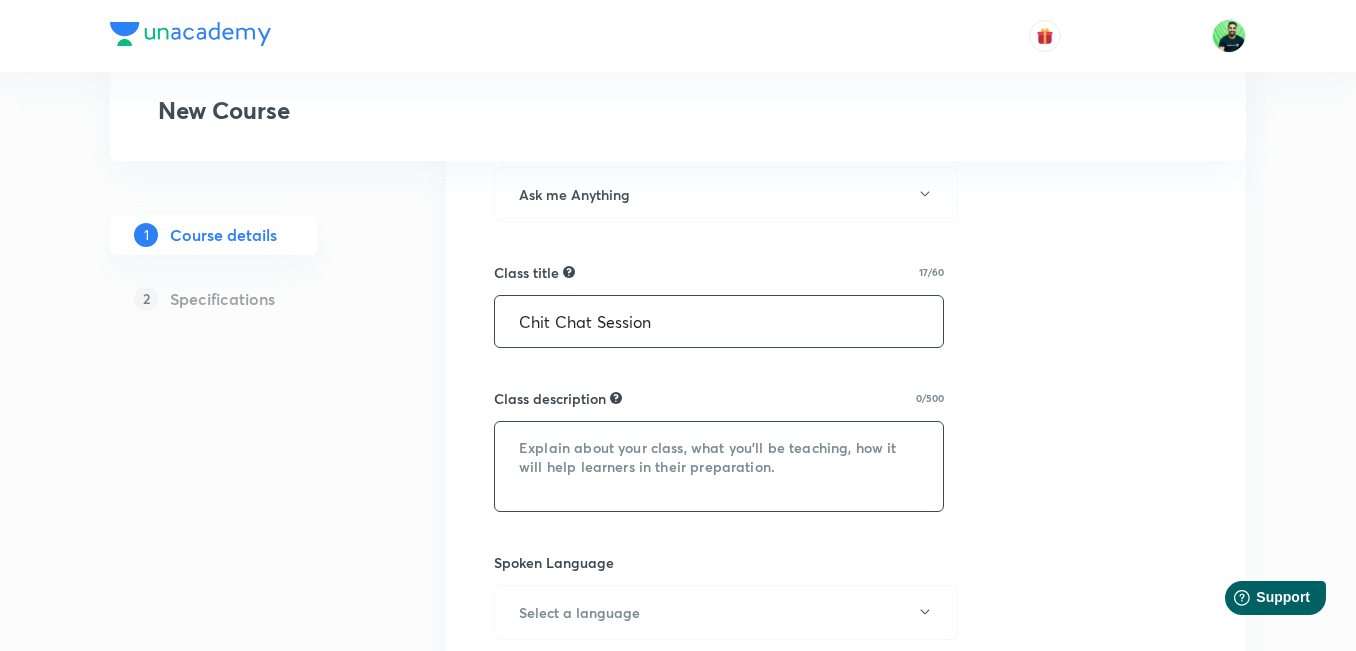 type on "Chit Chat Session" 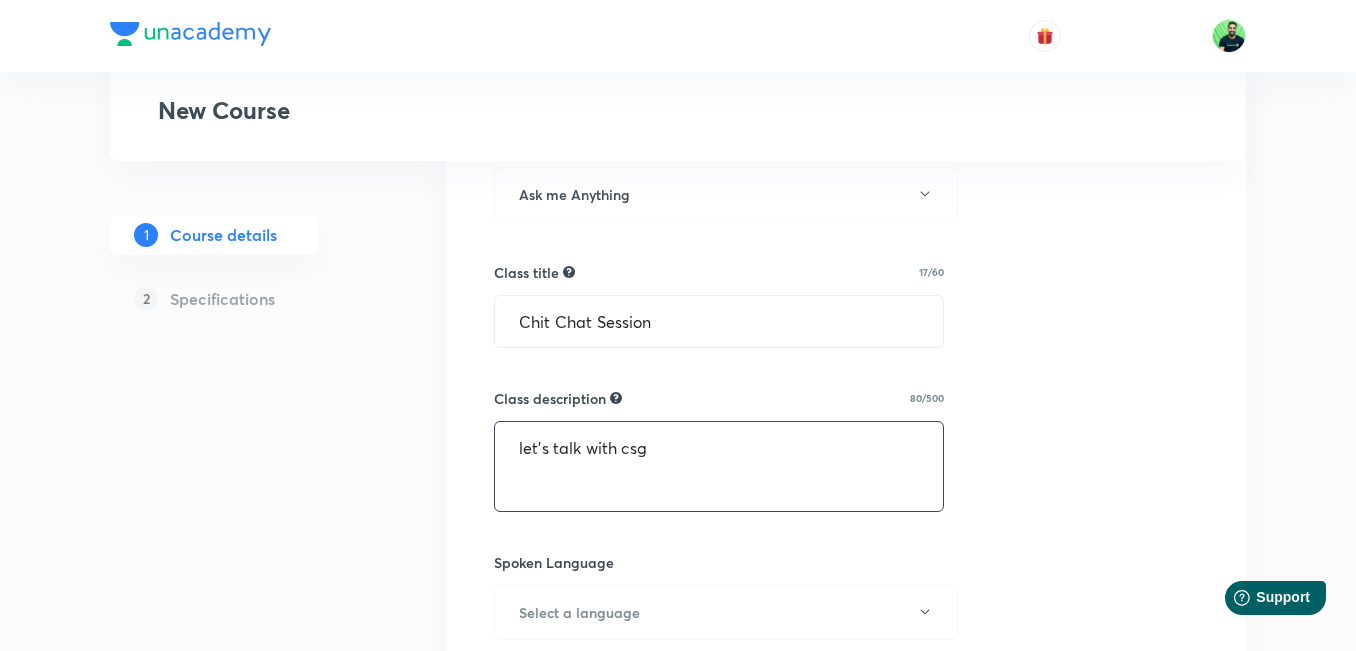 type on "let's talk with csg" 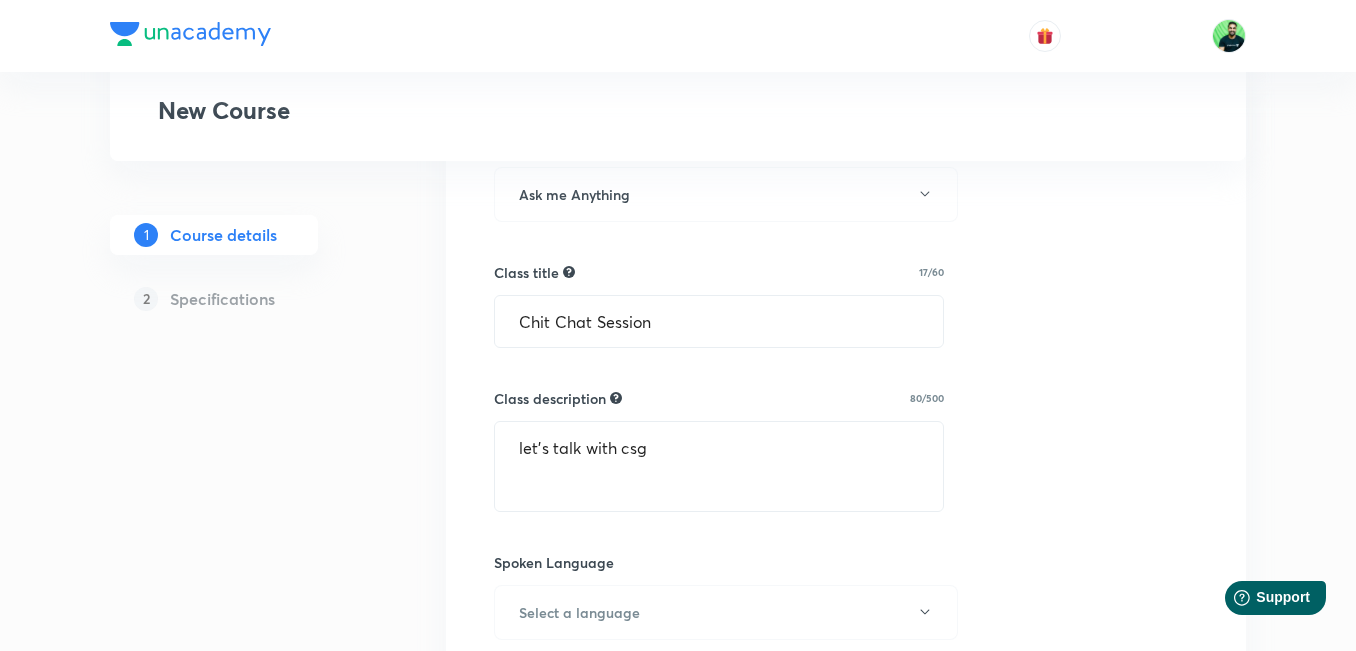click on "1 Course details 2 Specifications" at bounding box center [246, 686] 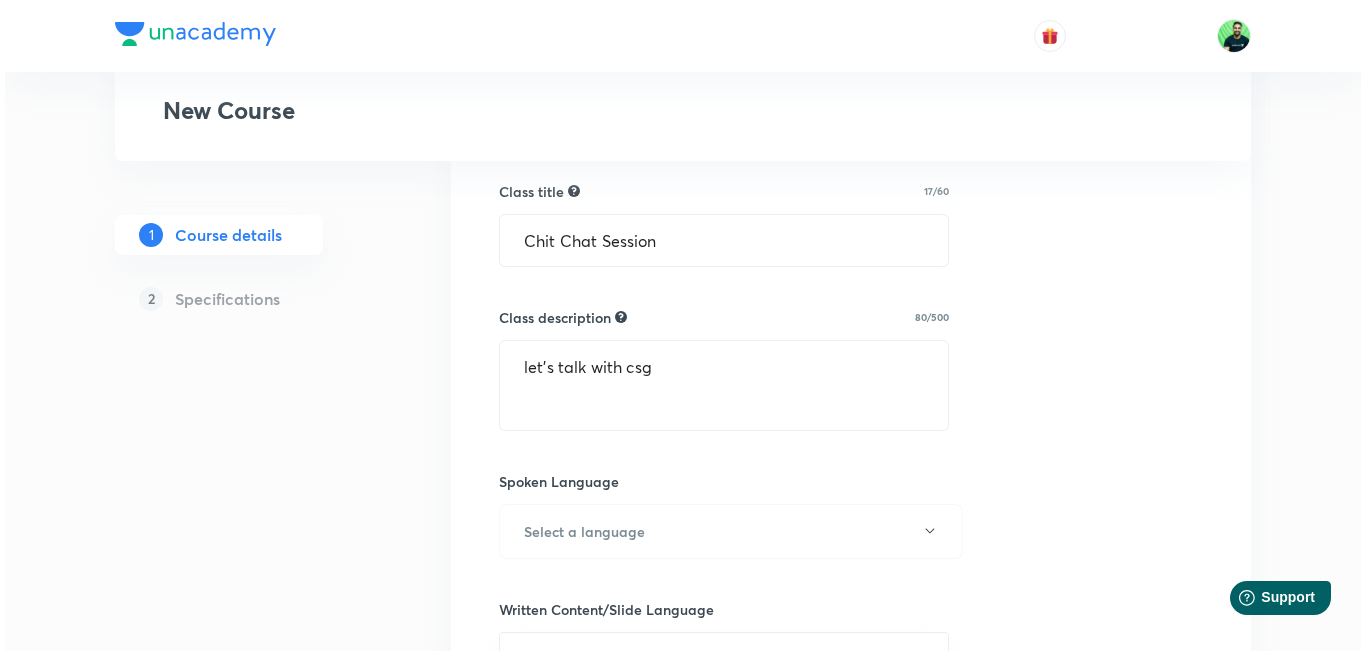 scroll, scrollTop: 354, scrollLeft: 0, axis: vertical 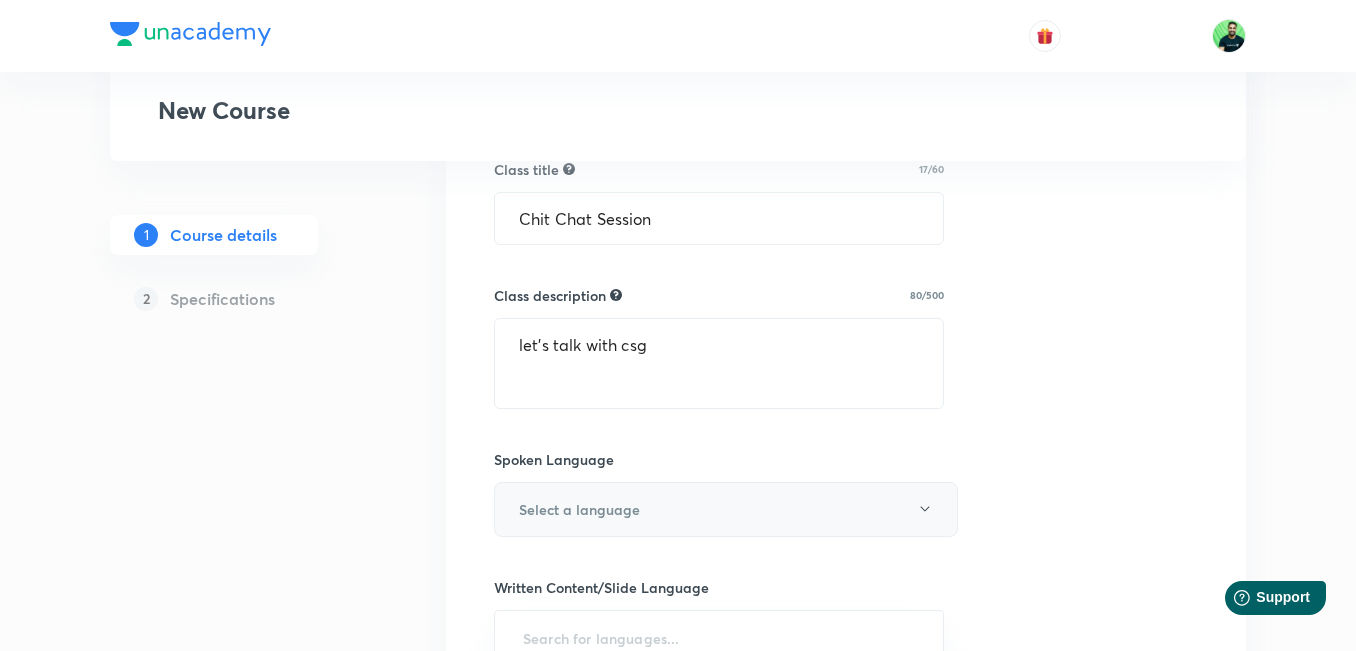click on "Select a language" at bounding box center (579, 509) 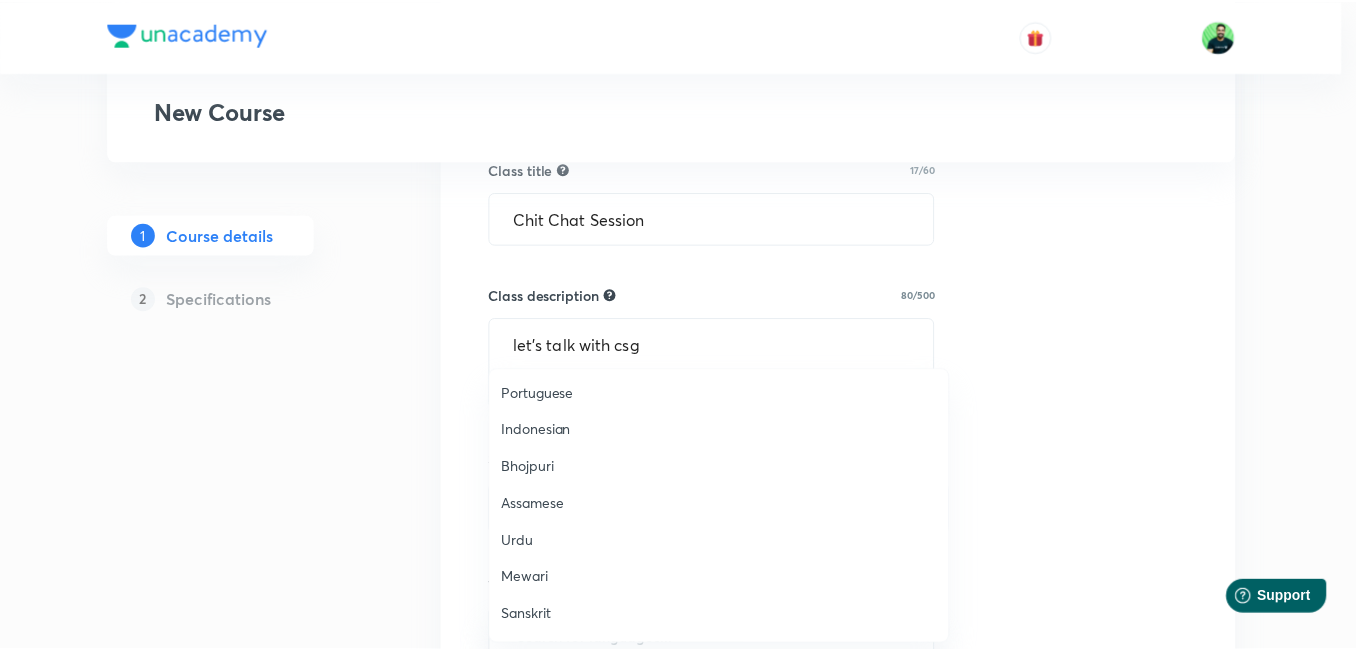 scroll, scrollTop: 593, scrollLeft: 0, axis: vertical 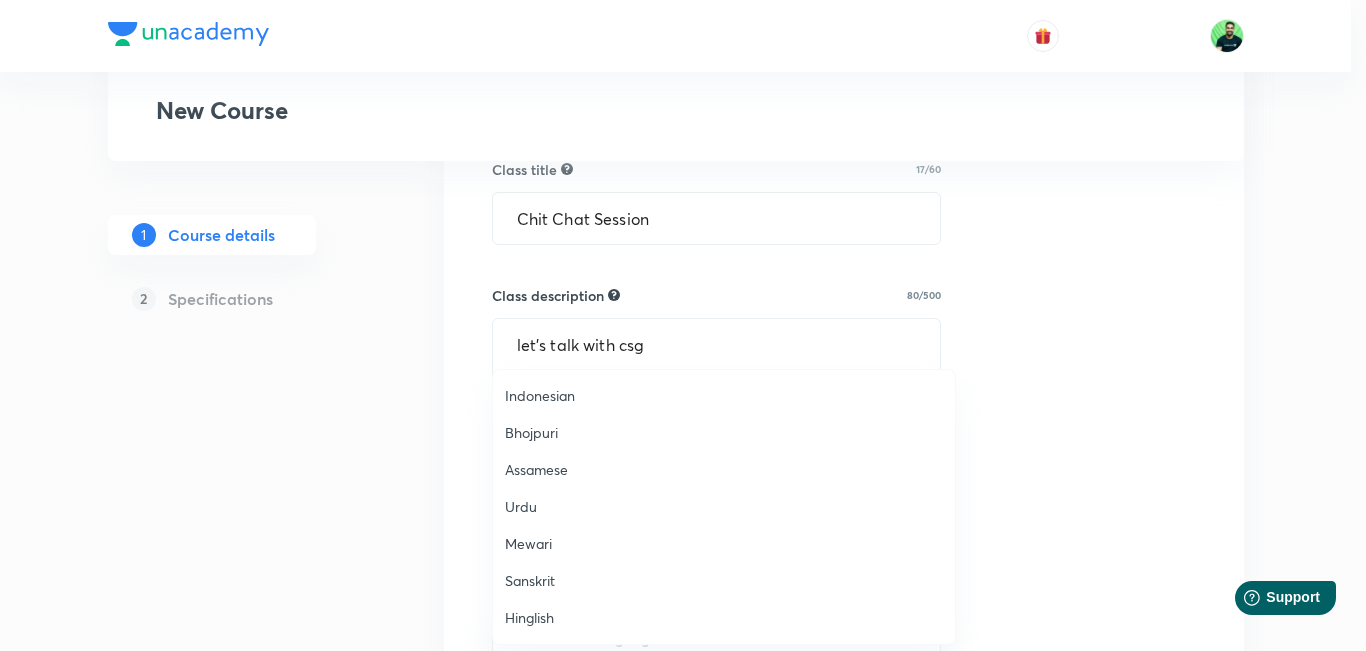click on "Hinglish" at bounding box center [724, 617] 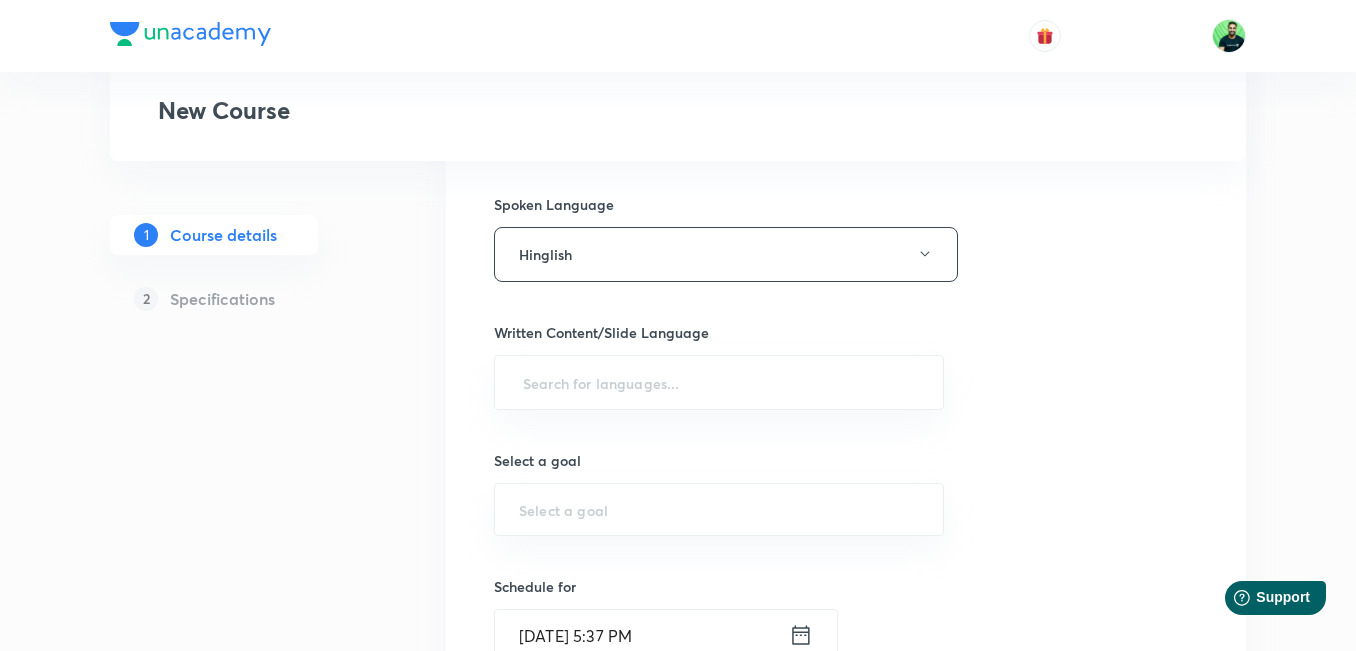 scroll, scrollTop: 611, scrollLeft: 0, axis: vertical 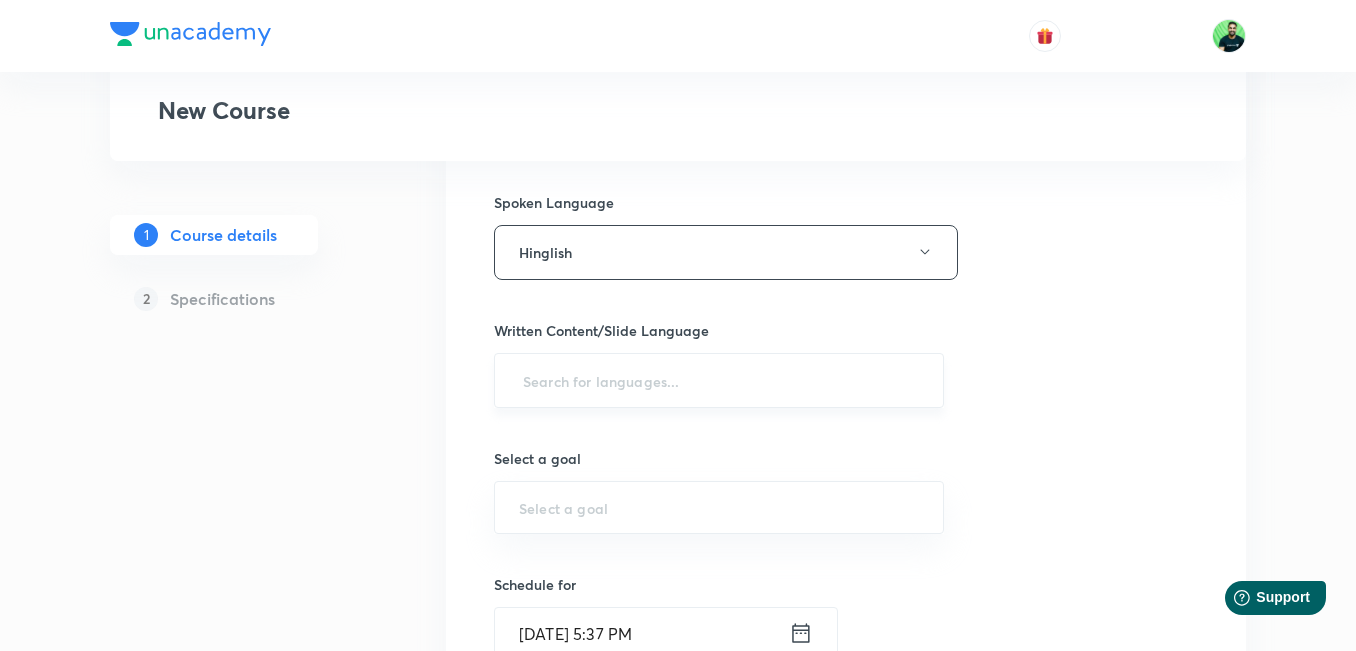 click on "​" at bounding box center [719, 380] 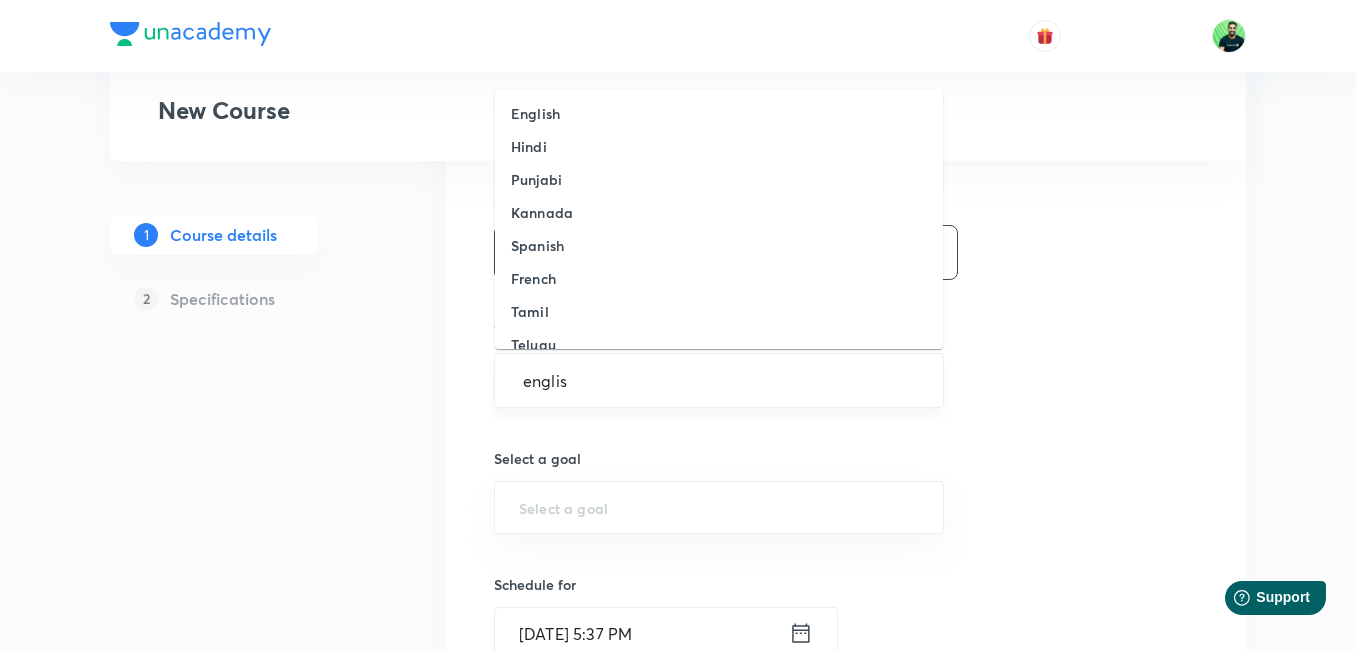 type on "english" 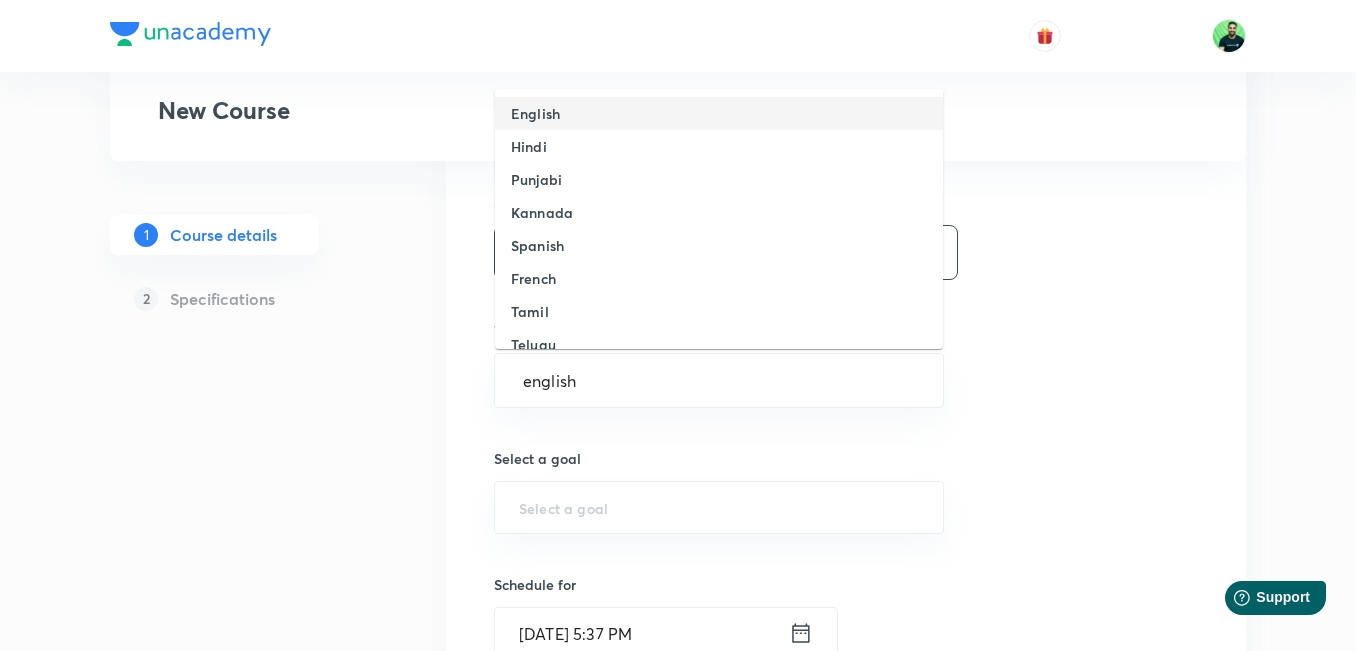 click on "English" at bounding box center [719, 113] 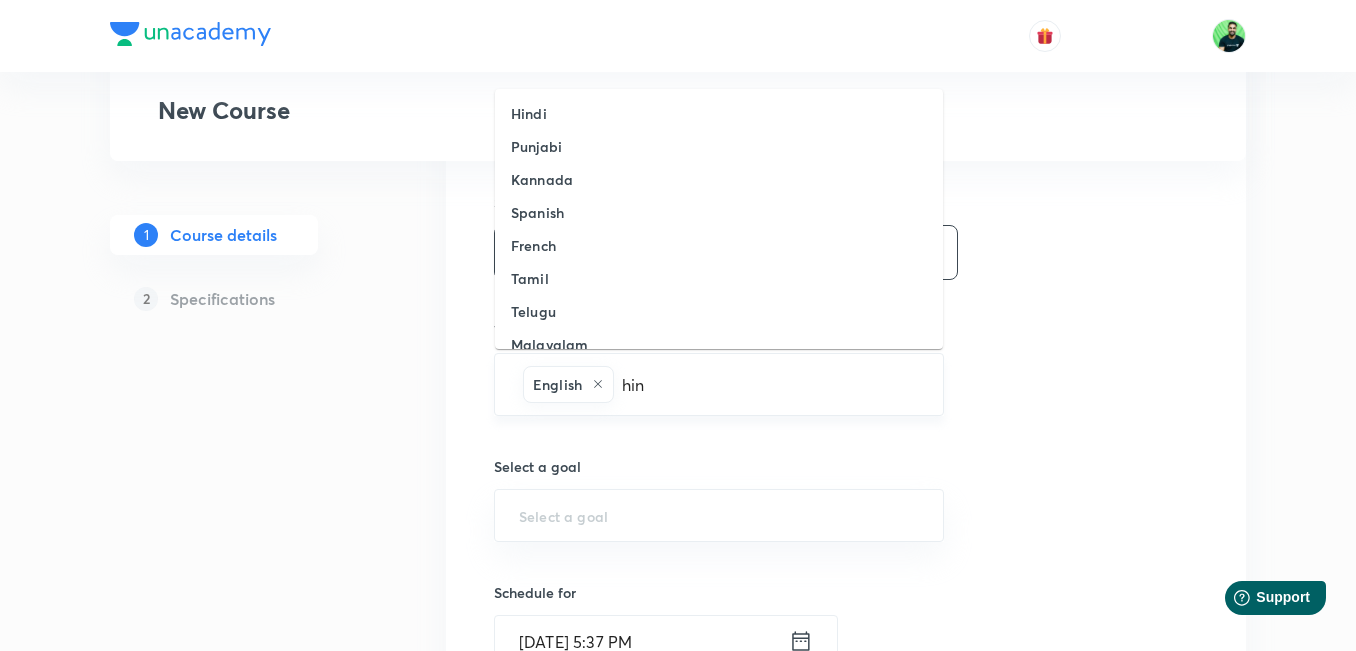 type on "hind" 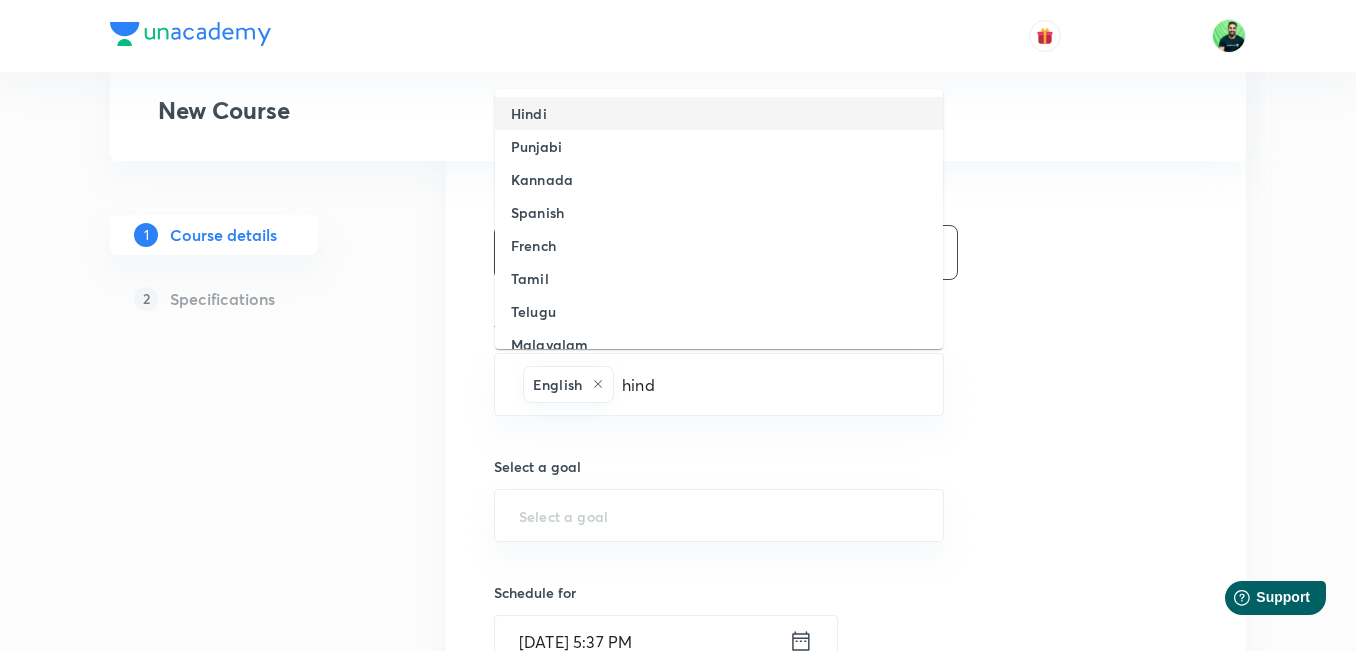 click on "Hindi" at bounding box center (719, 113) 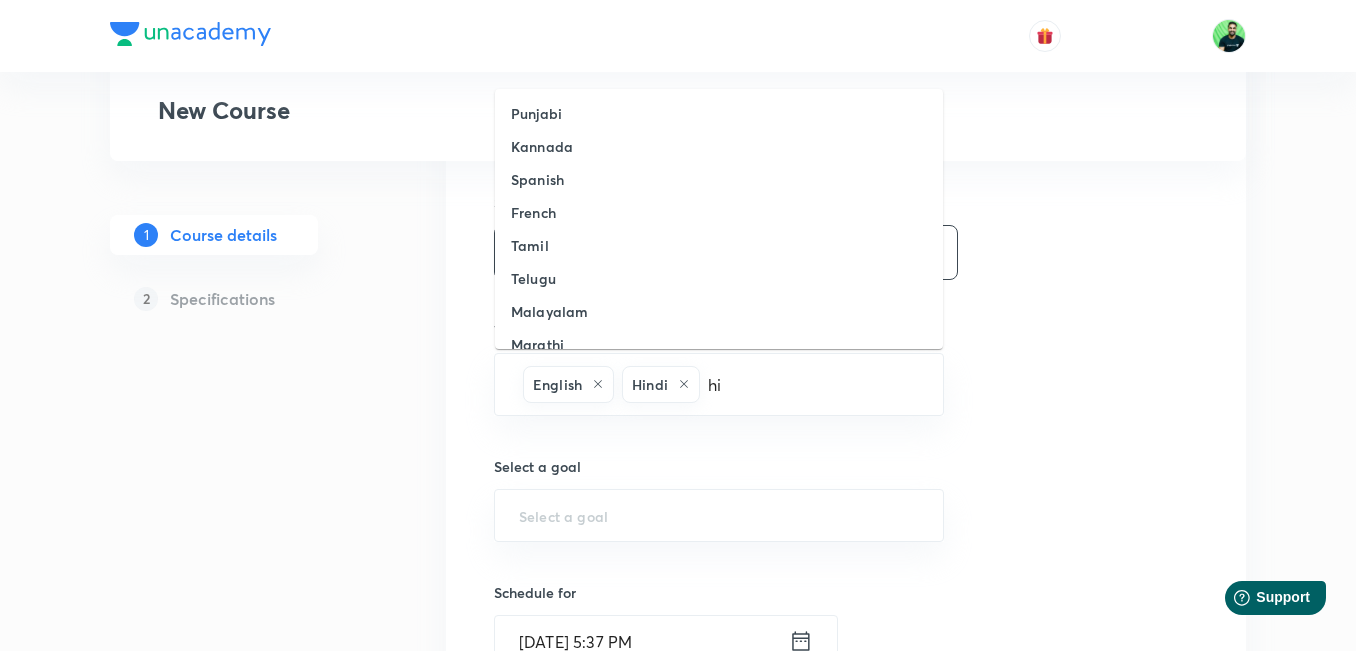 type on "hin" 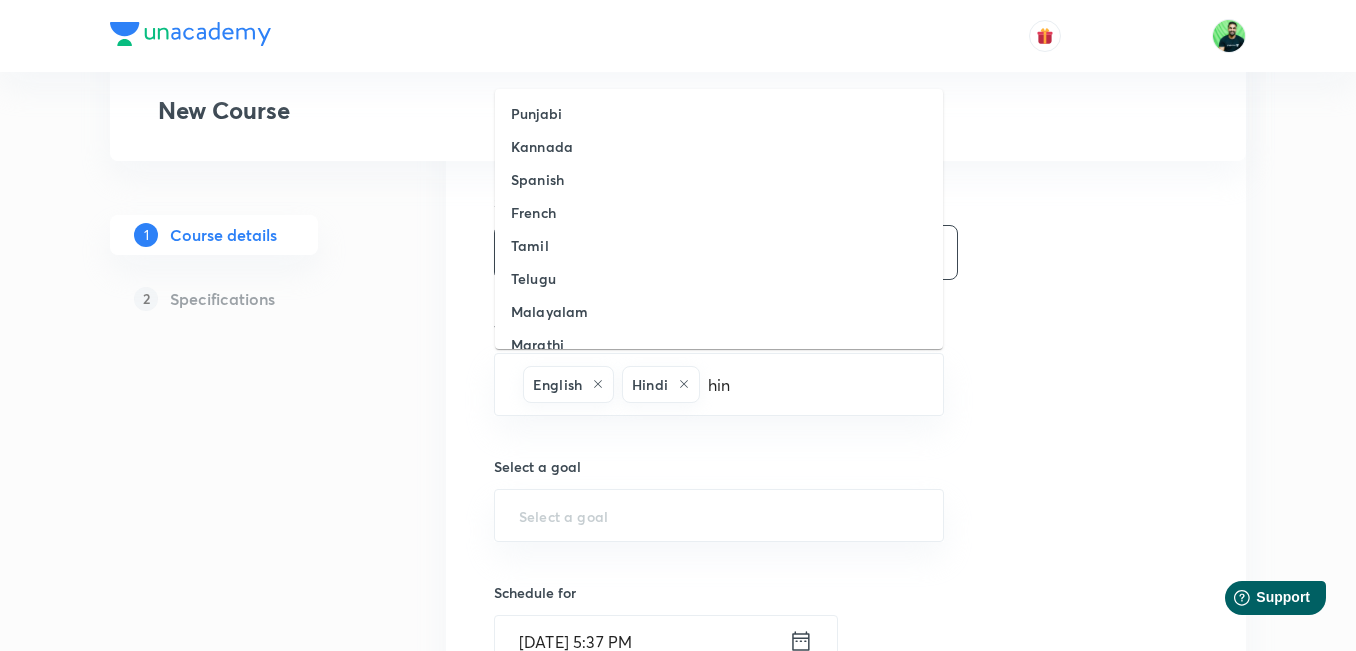 scroll, scrollTop: 449, scrollLeft: 0, axis: vertical 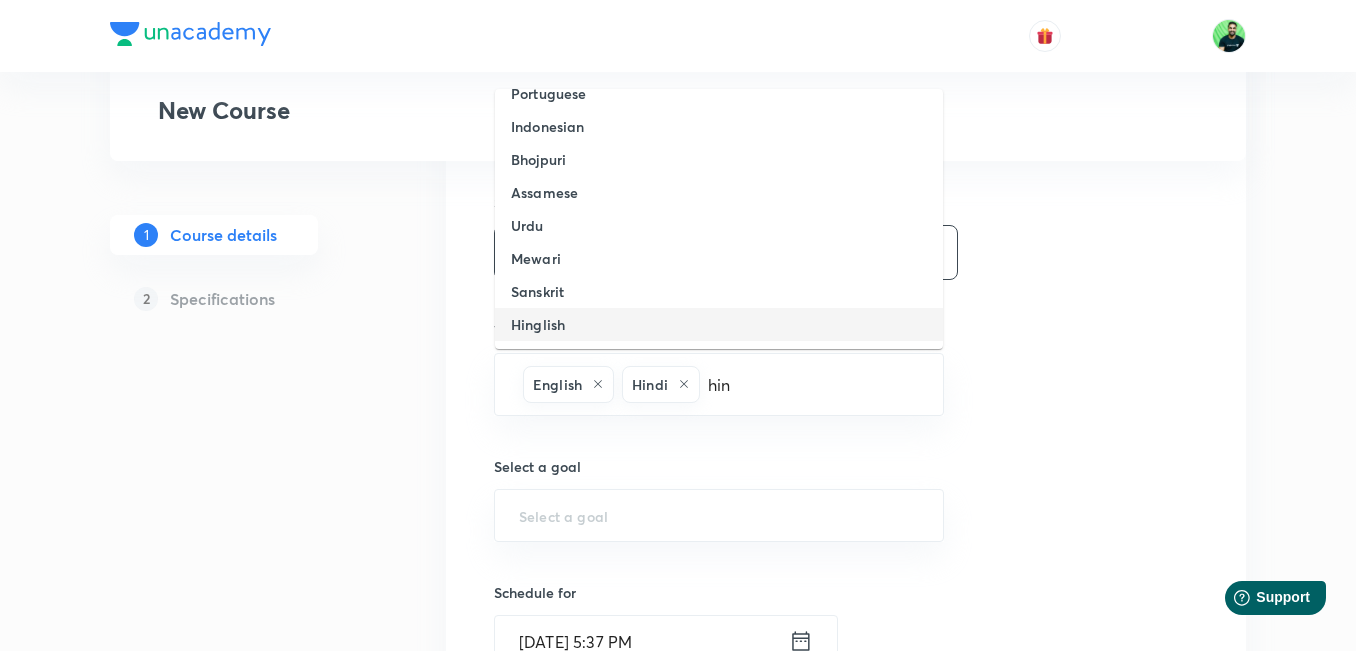 click on "Hinglish" at bounding box center [719, 324] 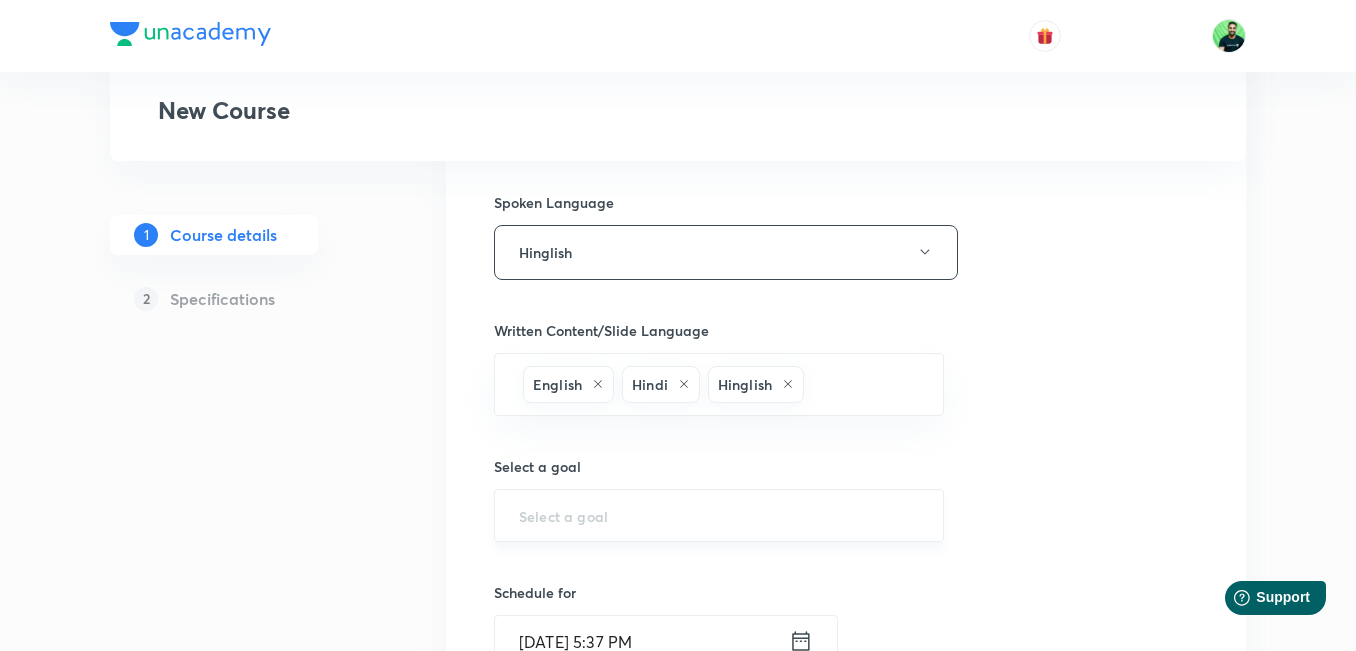 click on "​" at bounding box center (719, 515) 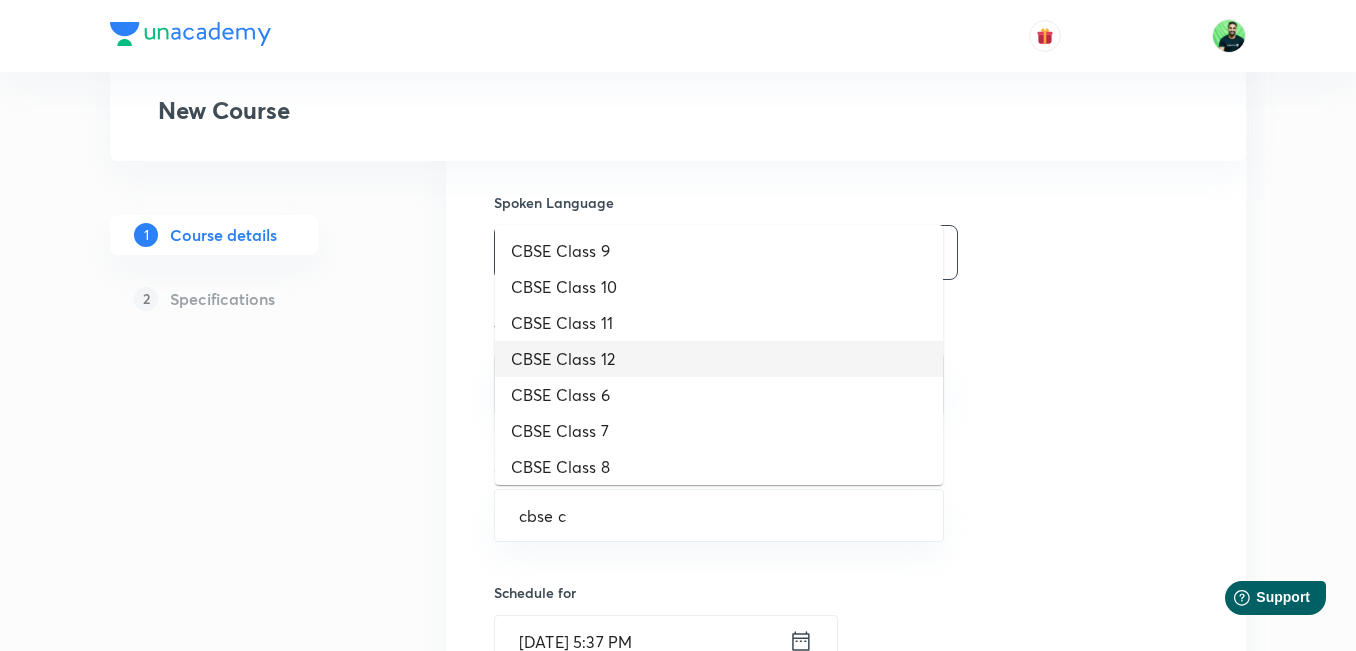 click on "CBSE Class 12" at bounding box center (719, 359) 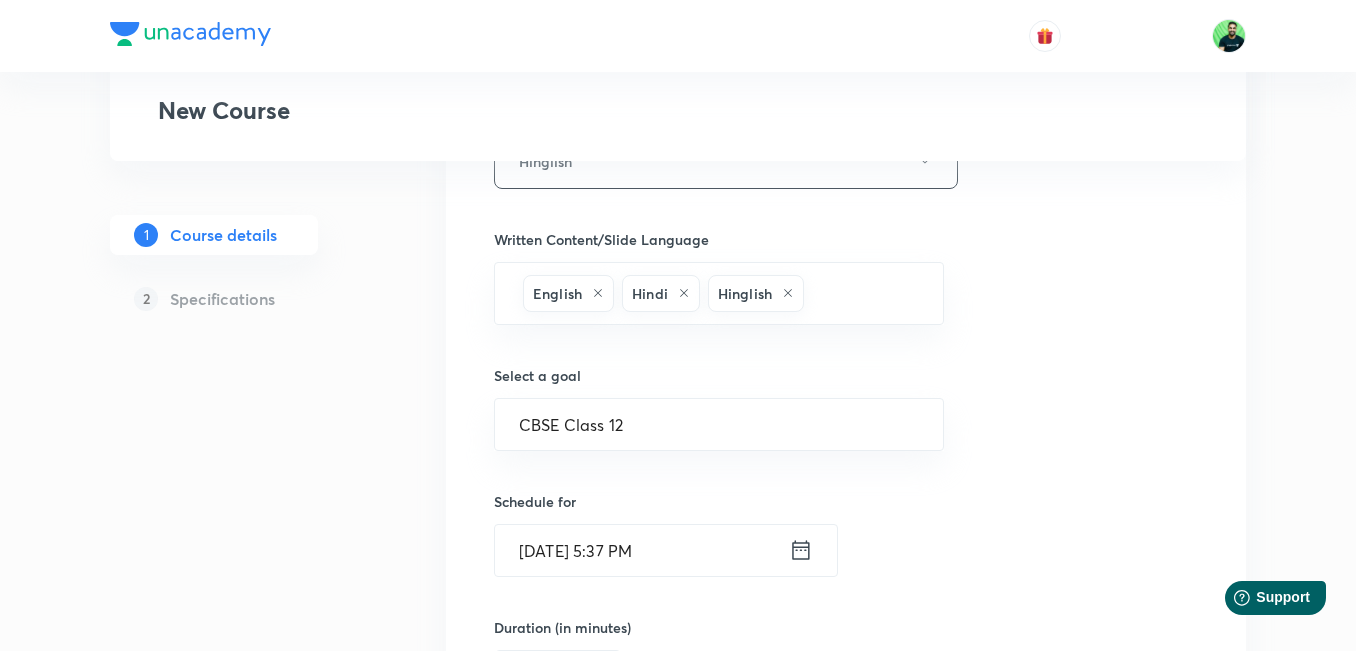 scroll, scrollTop: 744, scrollLeft: 0, axis: vertical 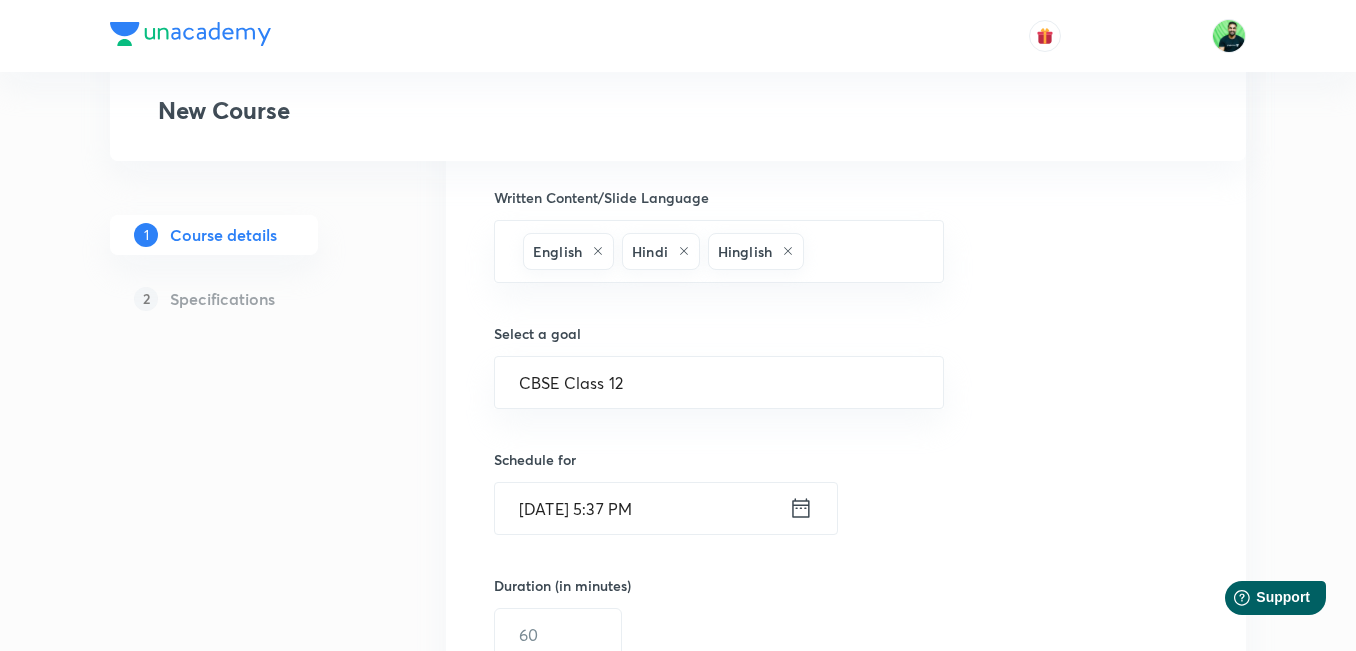 click 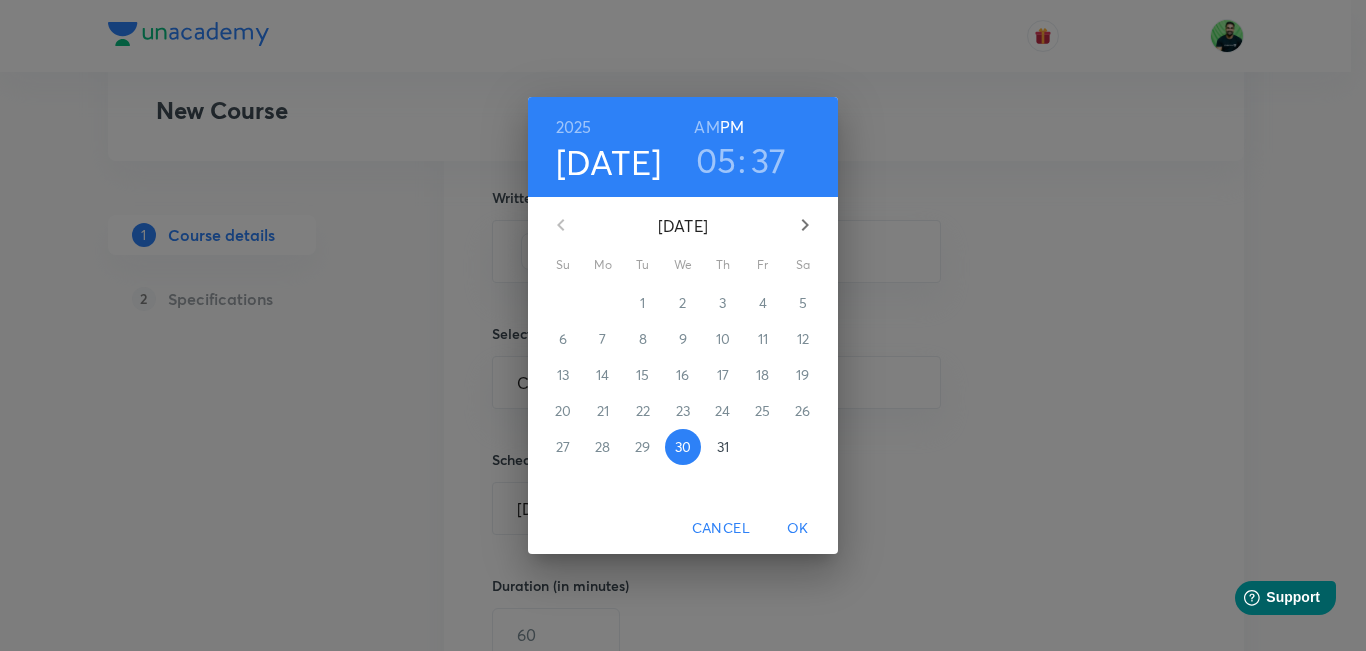 click on "31" at bounding box center [723, 447] 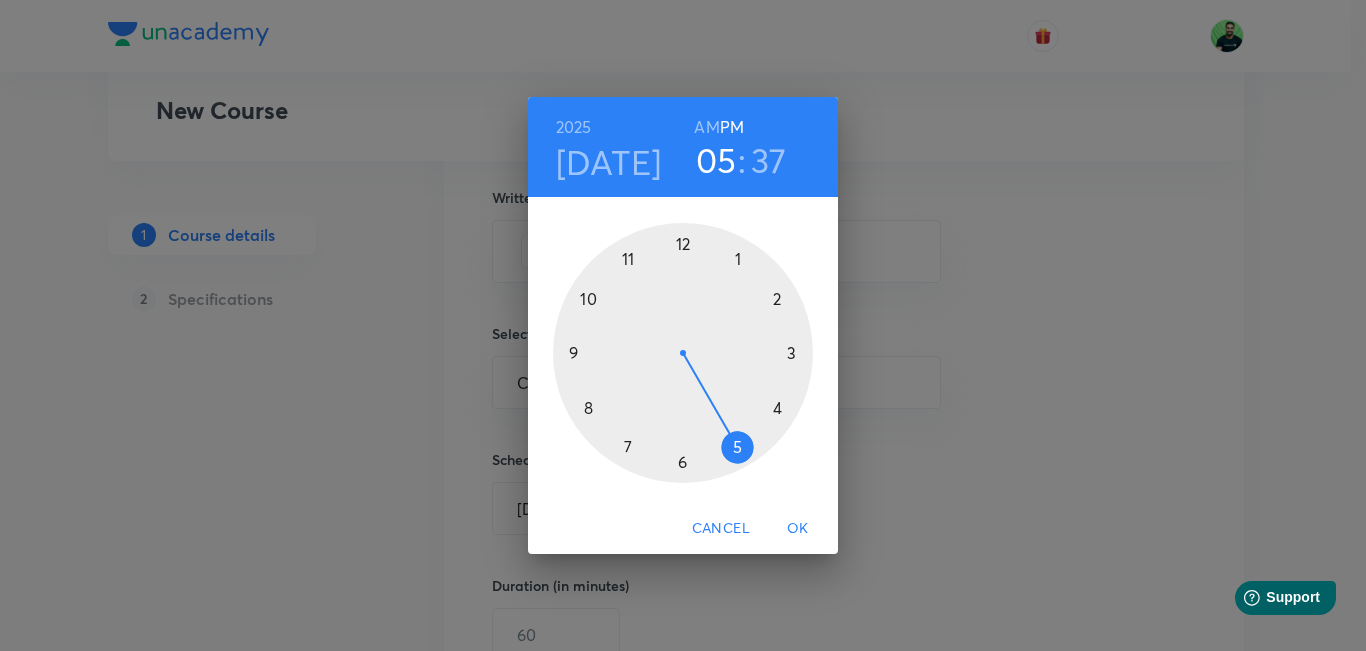 click at bounding box center (683, 353) 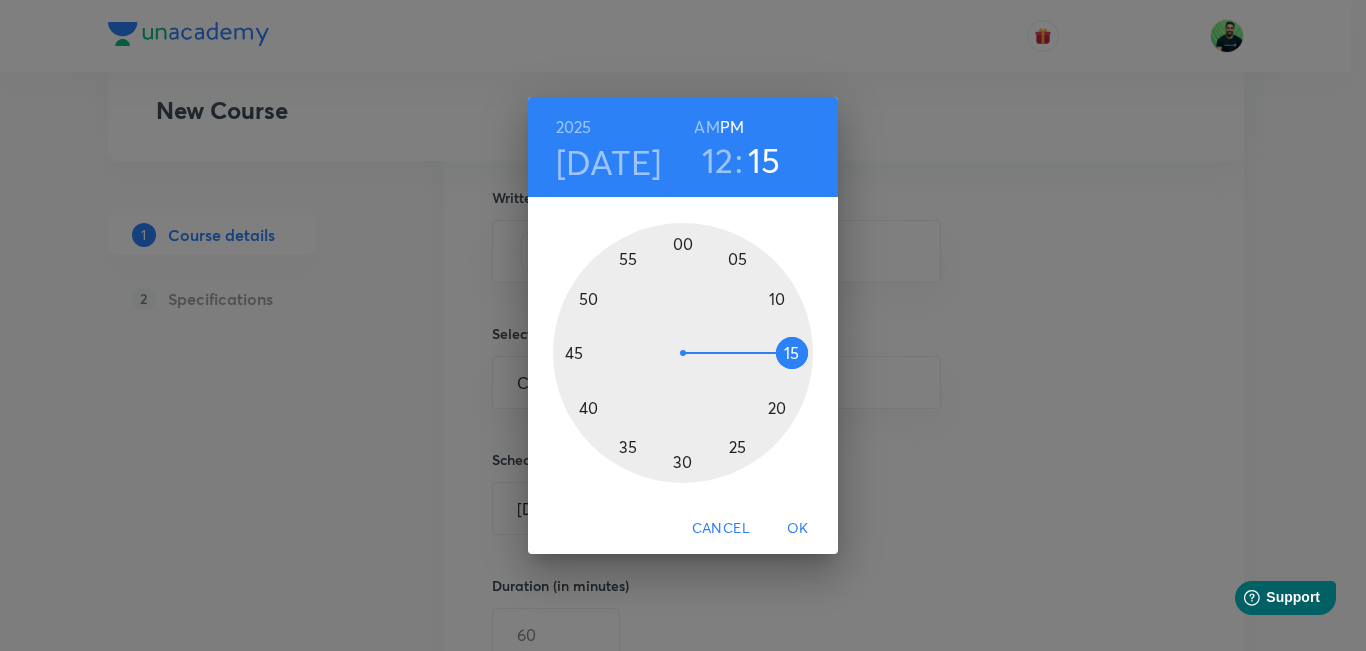 drag, startPoint x: 613, startPoint y: 430, endPoint x: 785, endPoint y: 352, distance: 188.85974 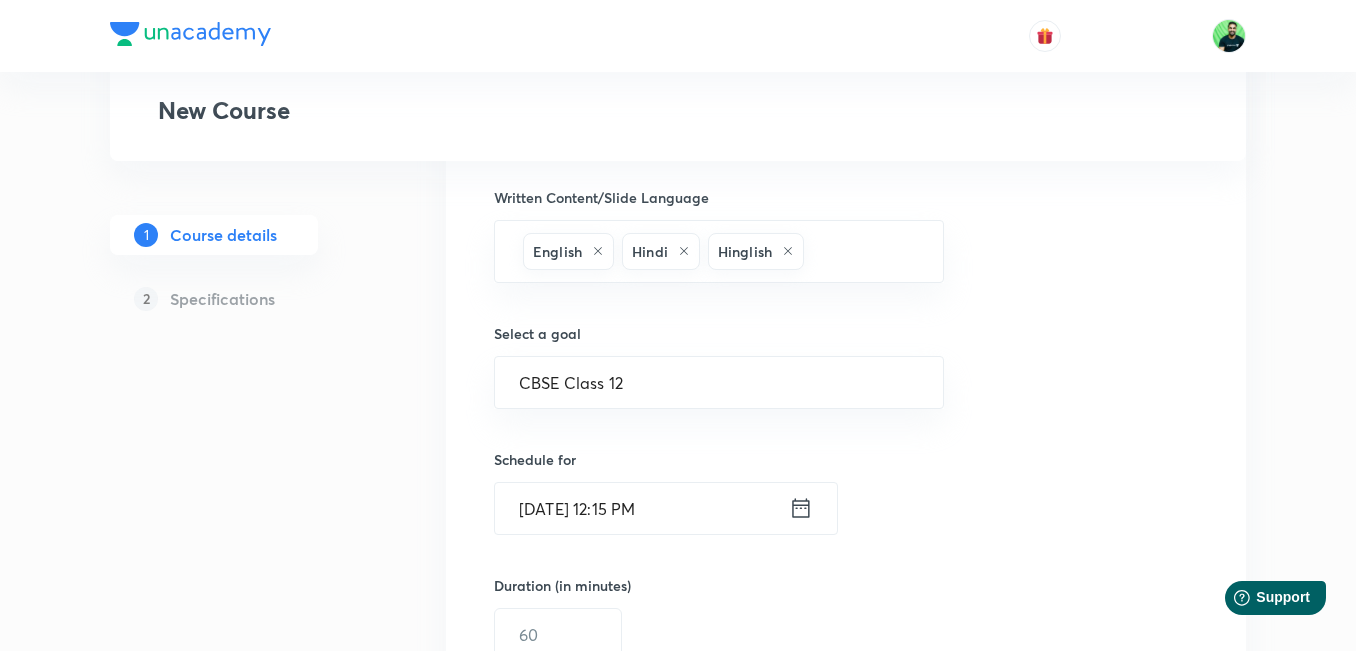 click 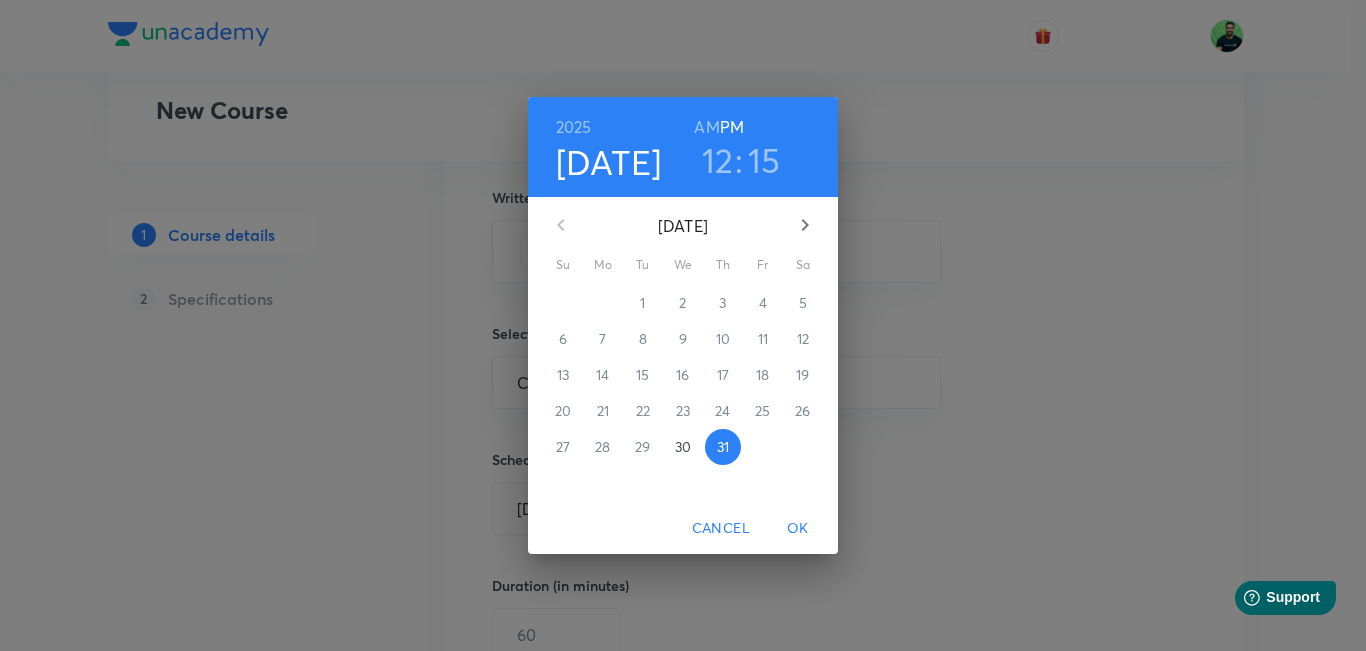 click on "AM" at bounding box center (706, 127) 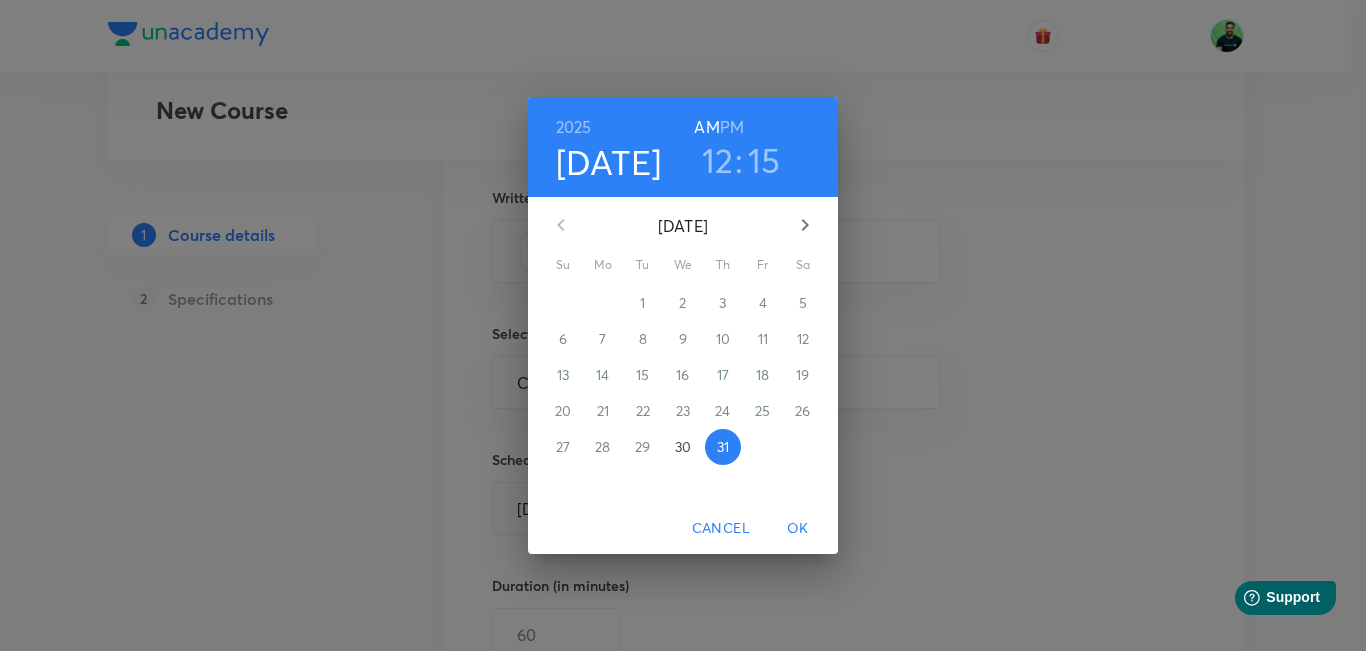 click on "OK" at bounding box center [798, 528] 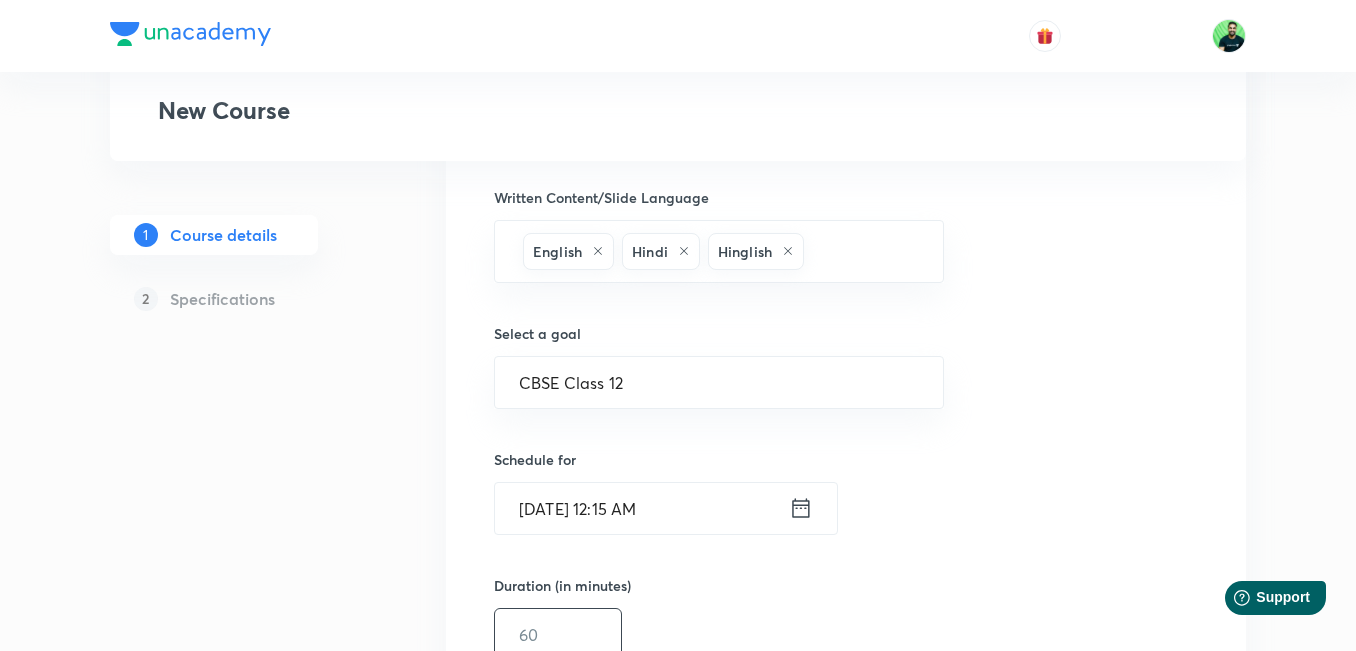 click at bounding box center (558, 634) 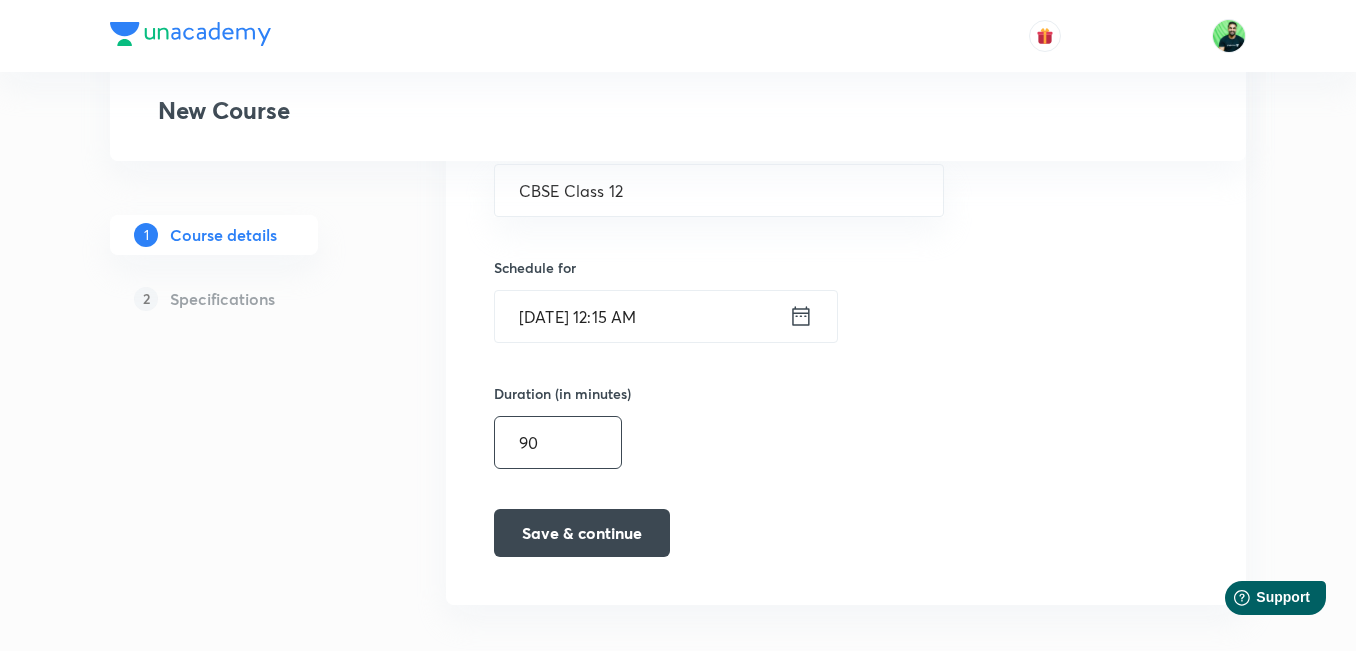 scroll, scrollTop: 954, scrollLeft: 0, axis: vertical 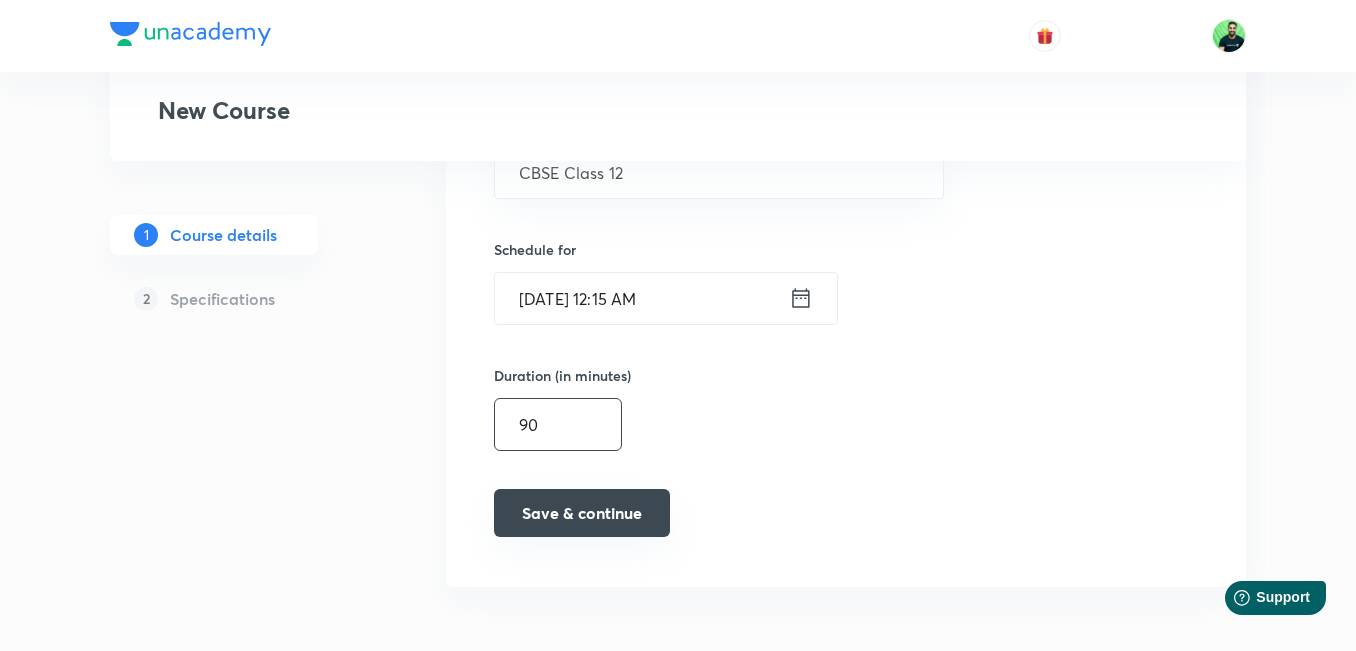 type on "90" 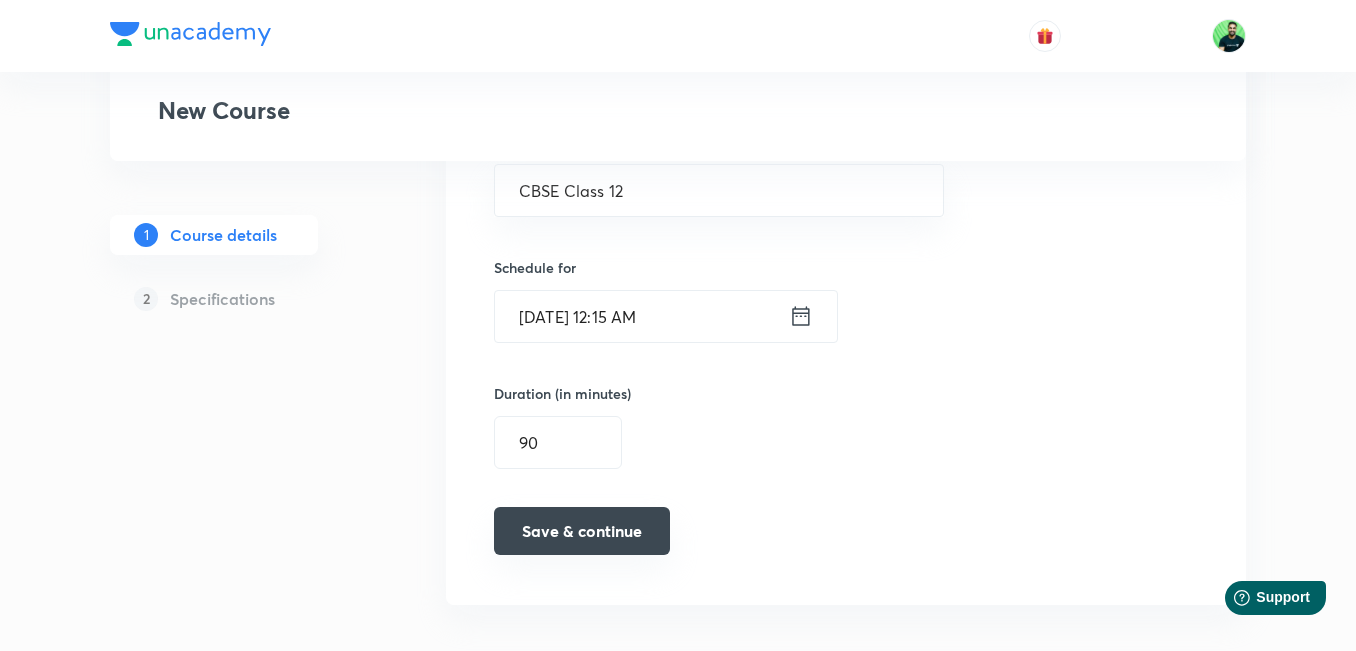 click on "Save & continue" at bounding box center [582, 531] 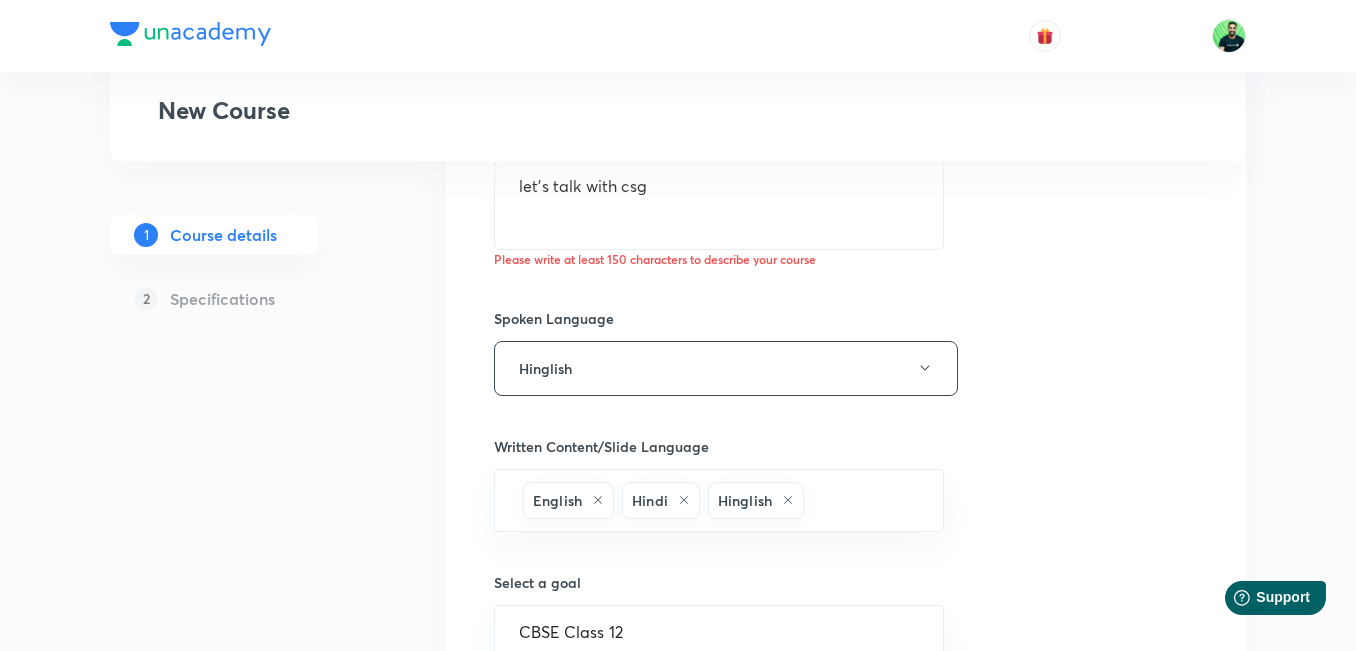 scroll, scrollTop: 512, scrollLeft: 0, axis: vertical 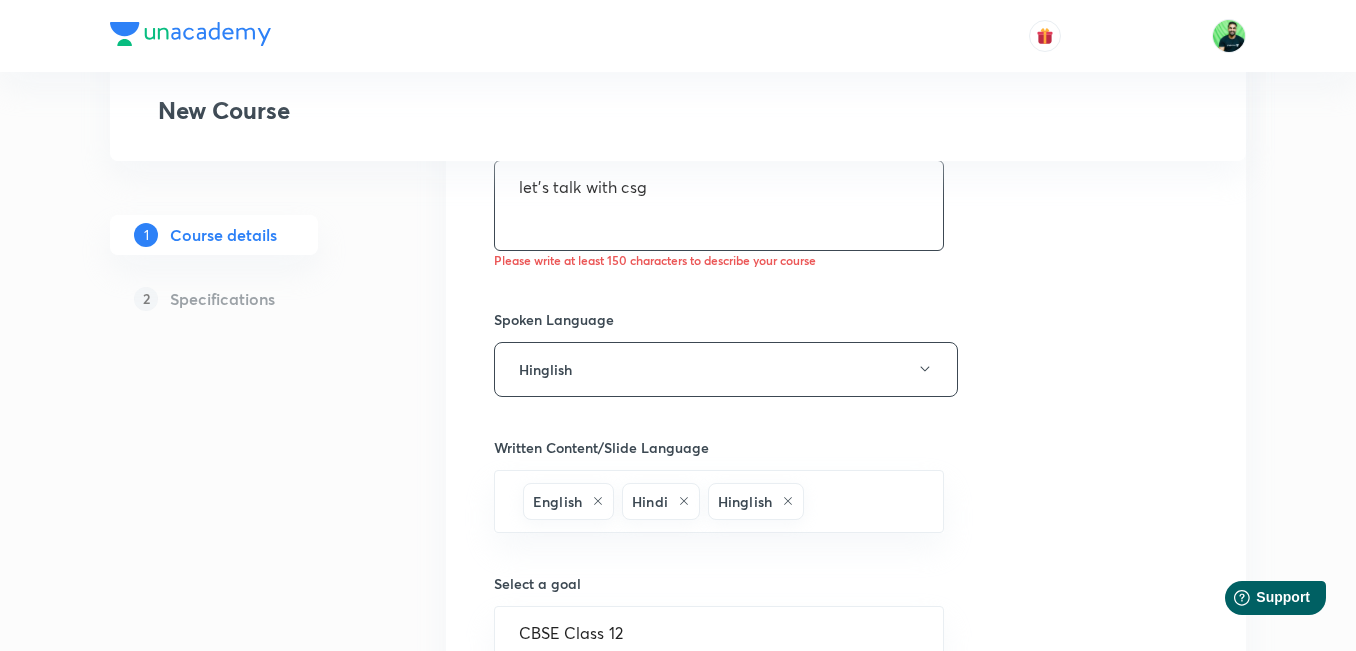 click on "let's talk with csg" at bounding box center [719, 205] 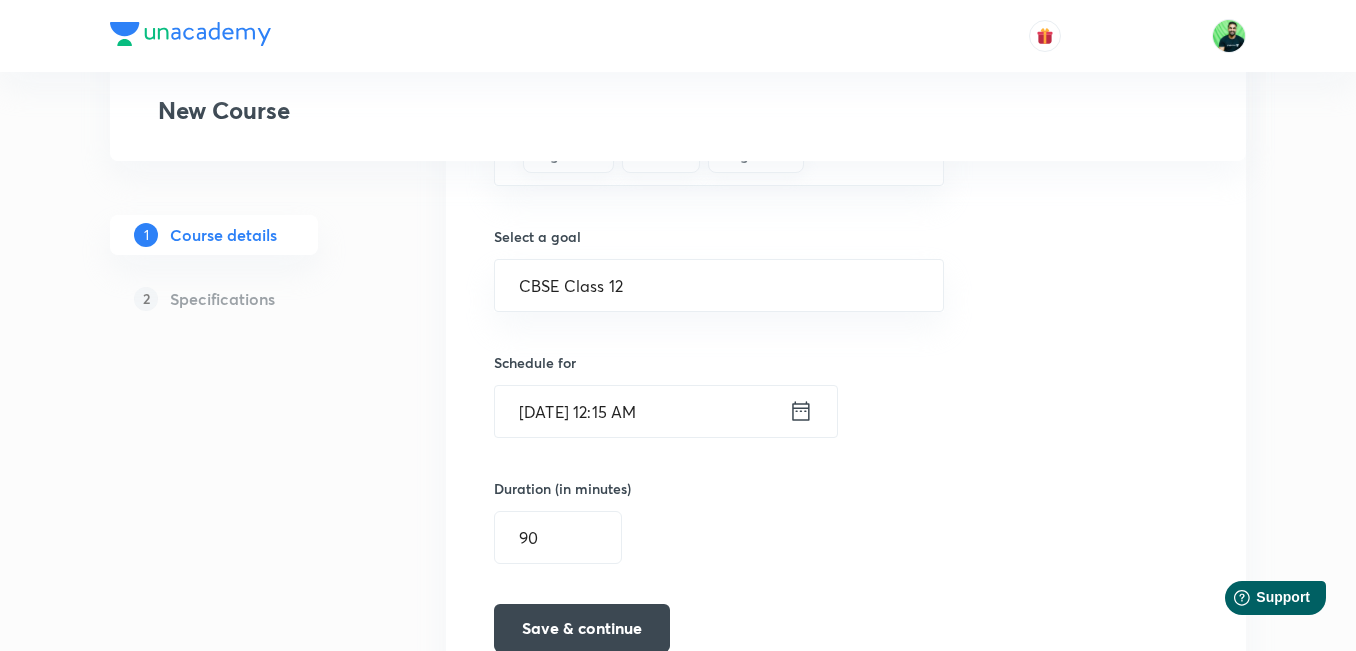 scroll, scrollTop: 972, scrollLeft: 0, axis: vertical 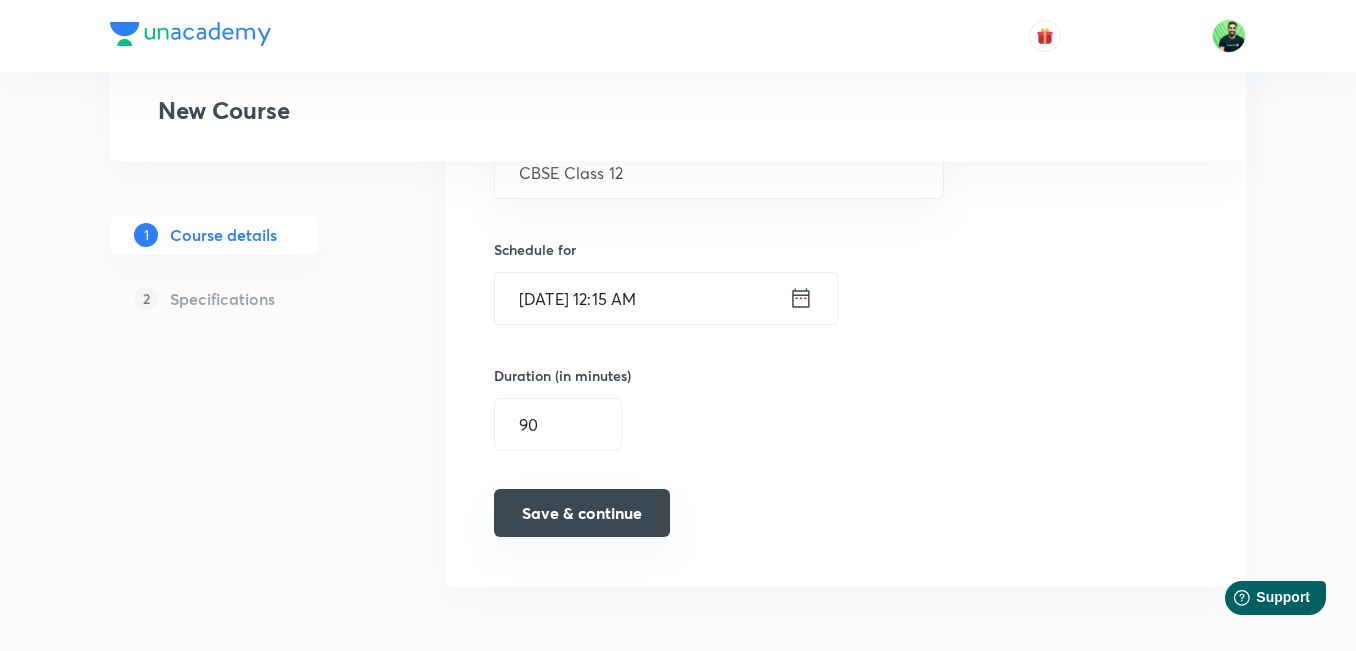 click on "Save & continue" at bounding box center (582, 513) 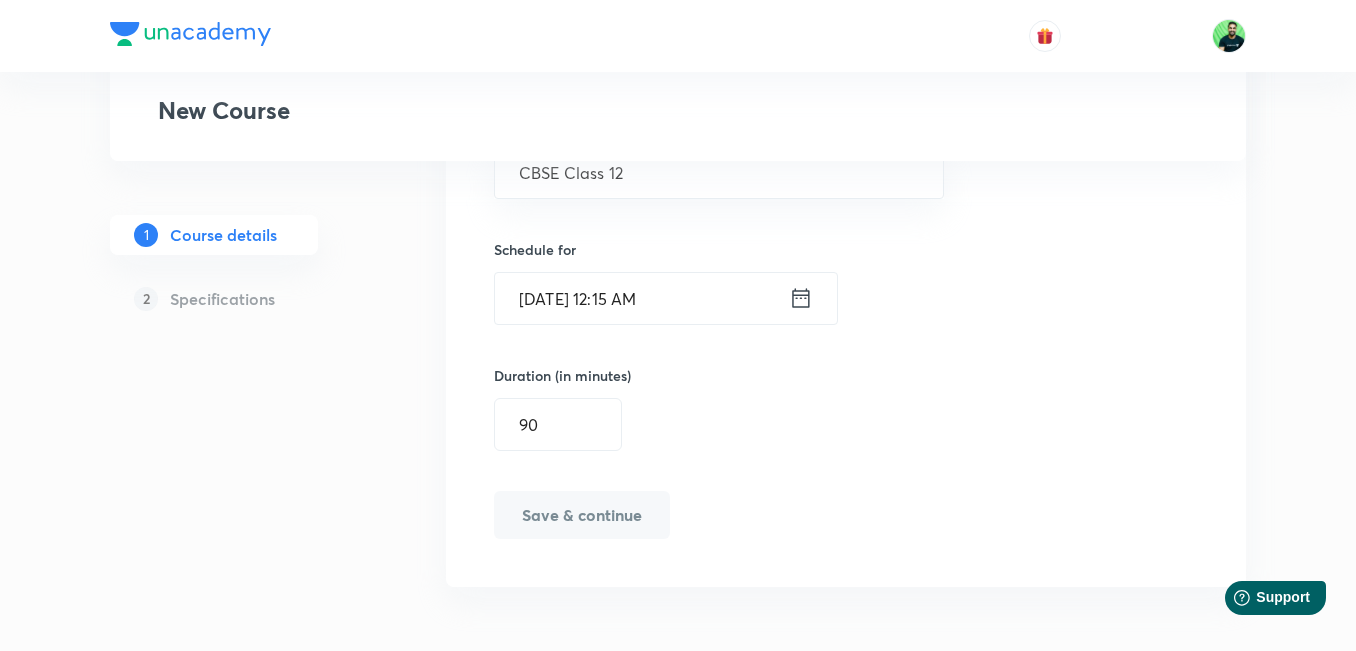 scroll, scrollTop: 954, scrollLeft: 0, axis: vertical 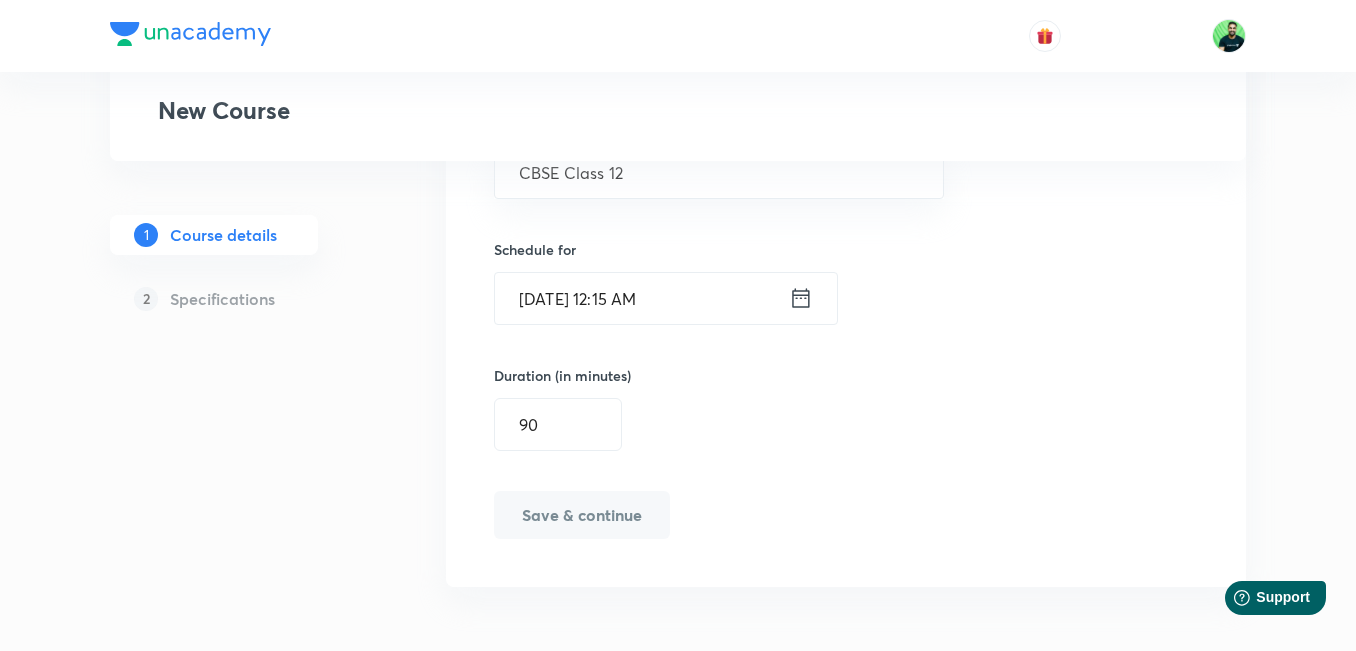 type on "let's talk with csg" 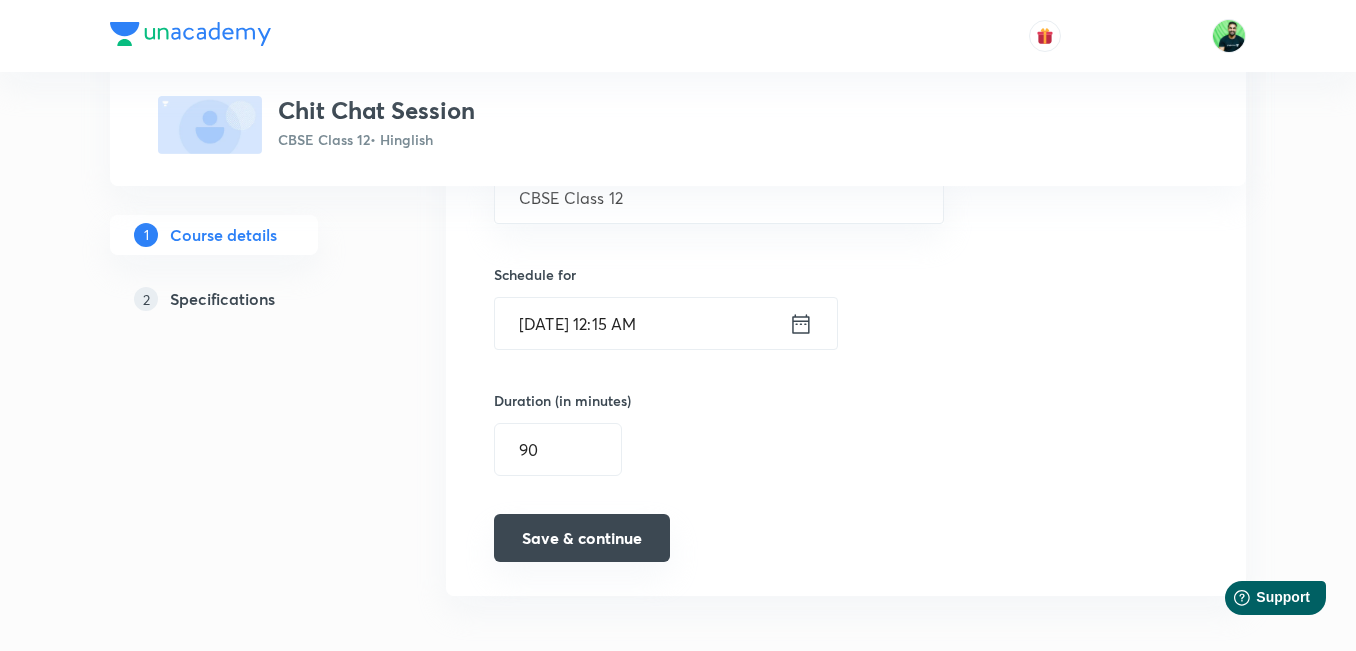 scroll, scrollTop: 963, scrollLeft: 0, axis: vertical 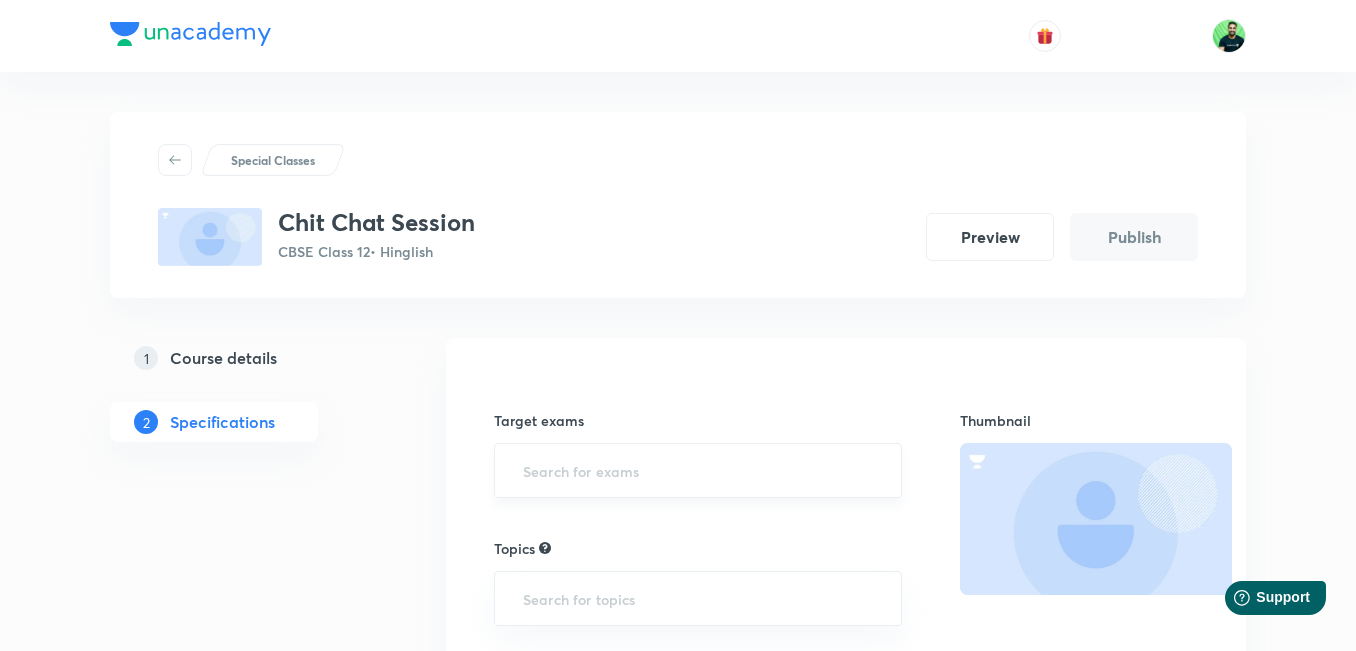 click at bounding box center (698, 470) 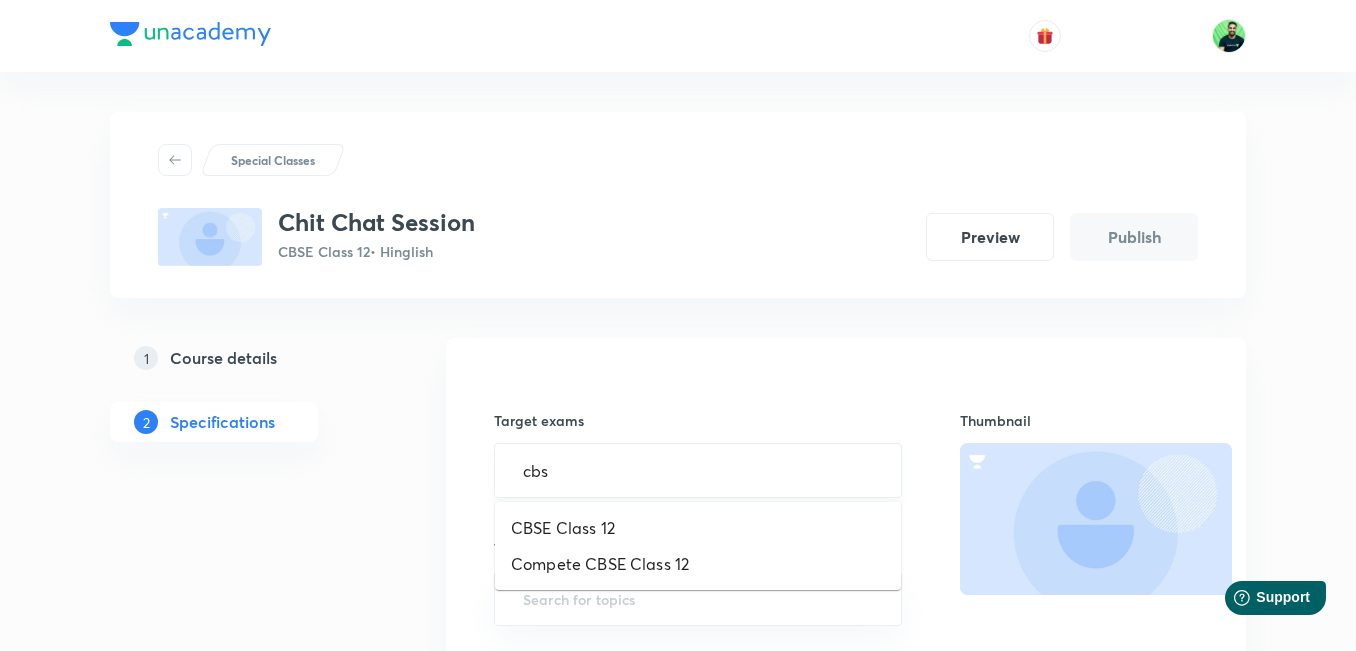 type on "cbse" 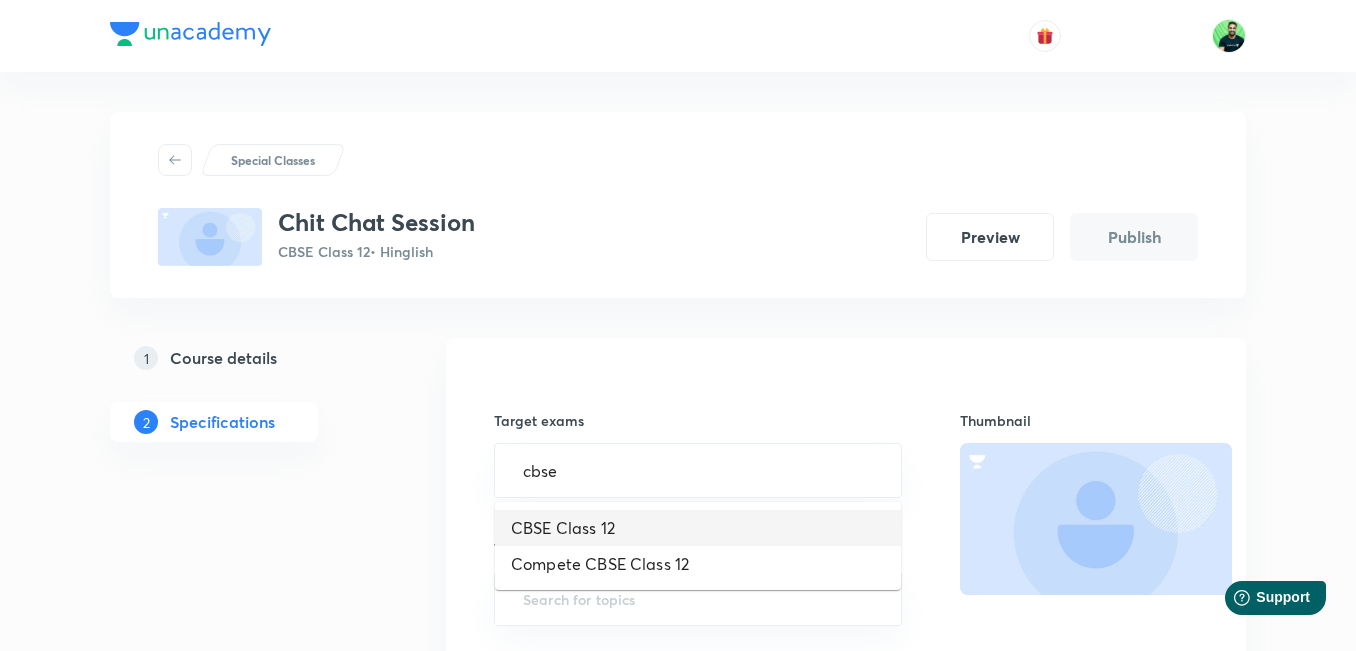 click on "CBSE Class 12" at bounding box center (698, 528) 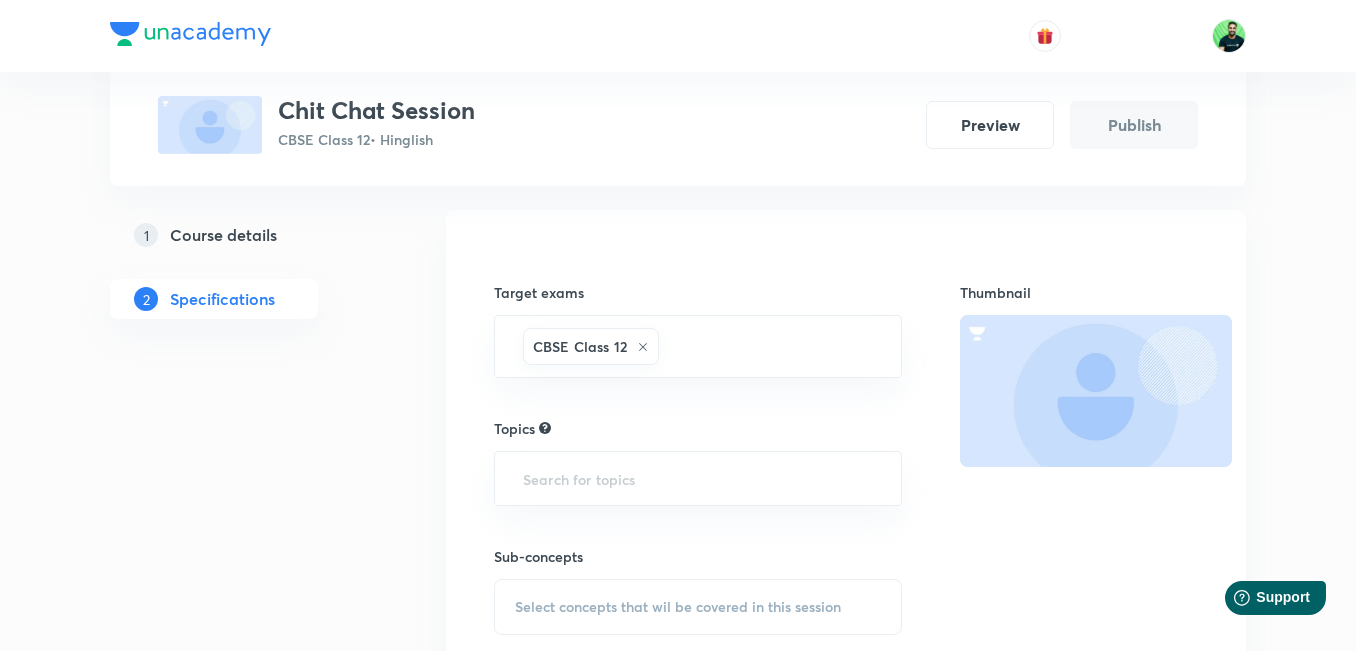 scroll, scrollTop: 168, scrollLeft: 0, axis: vertical 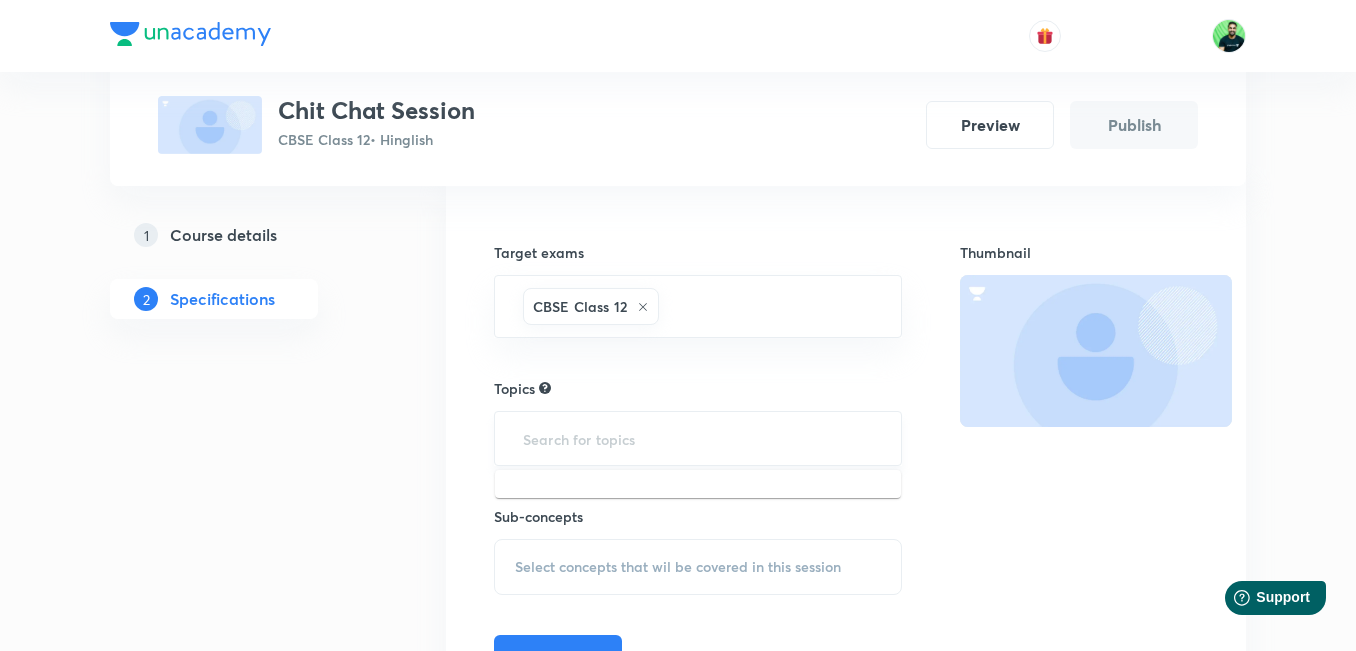 click at bounding box center (698, 438) 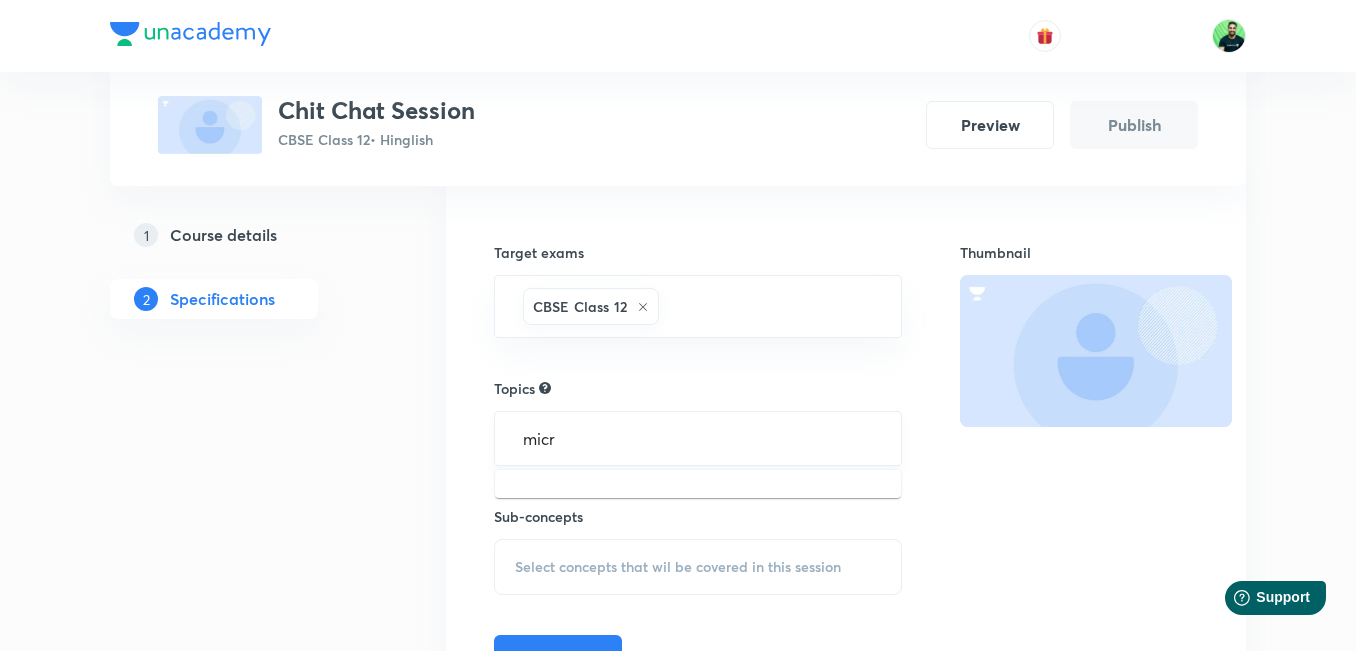 type on "micro" 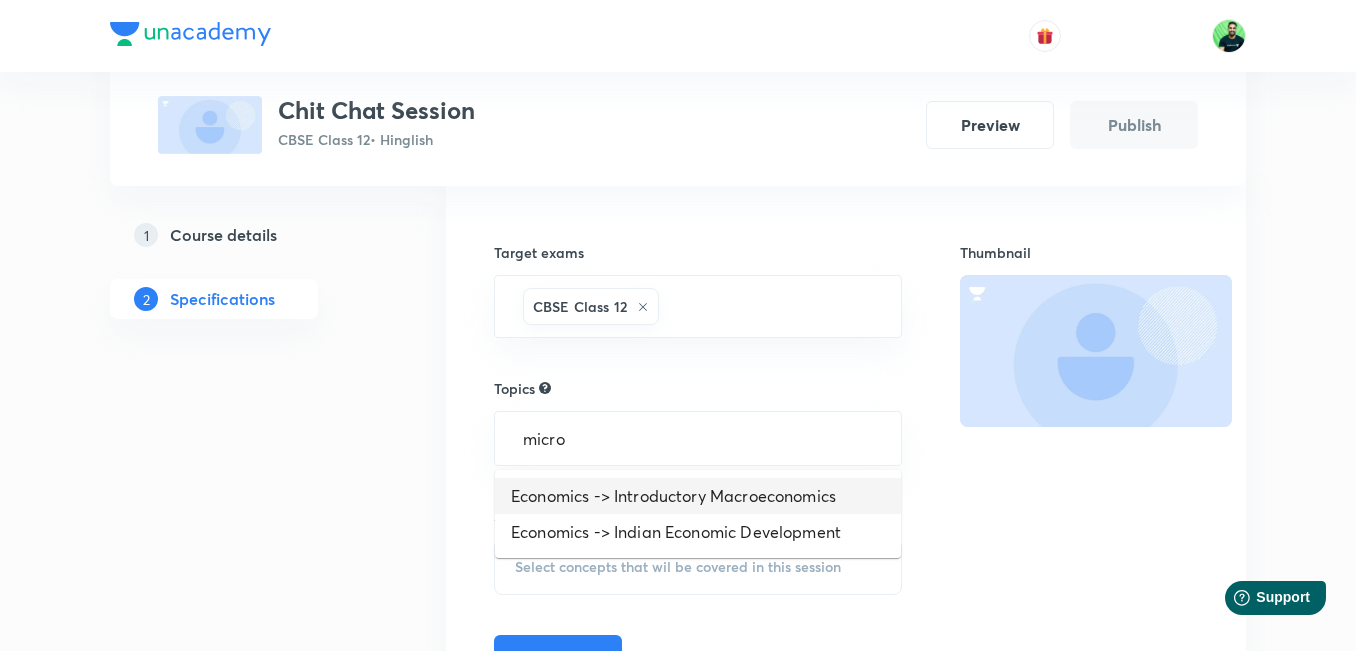 click on "Economics ->  Introductory Macroeconomics" at bounding box center [698, 496] 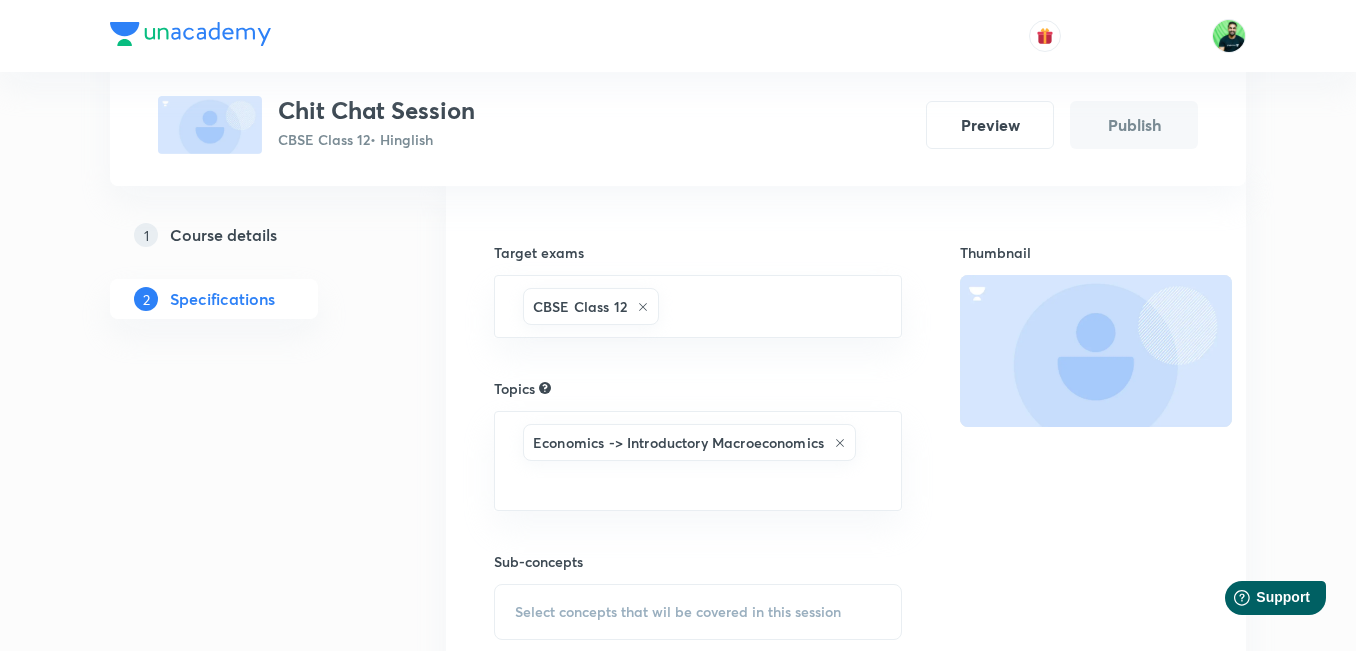click on "Select concepts that wil be covered in this session" at bounding box center (698, 612) 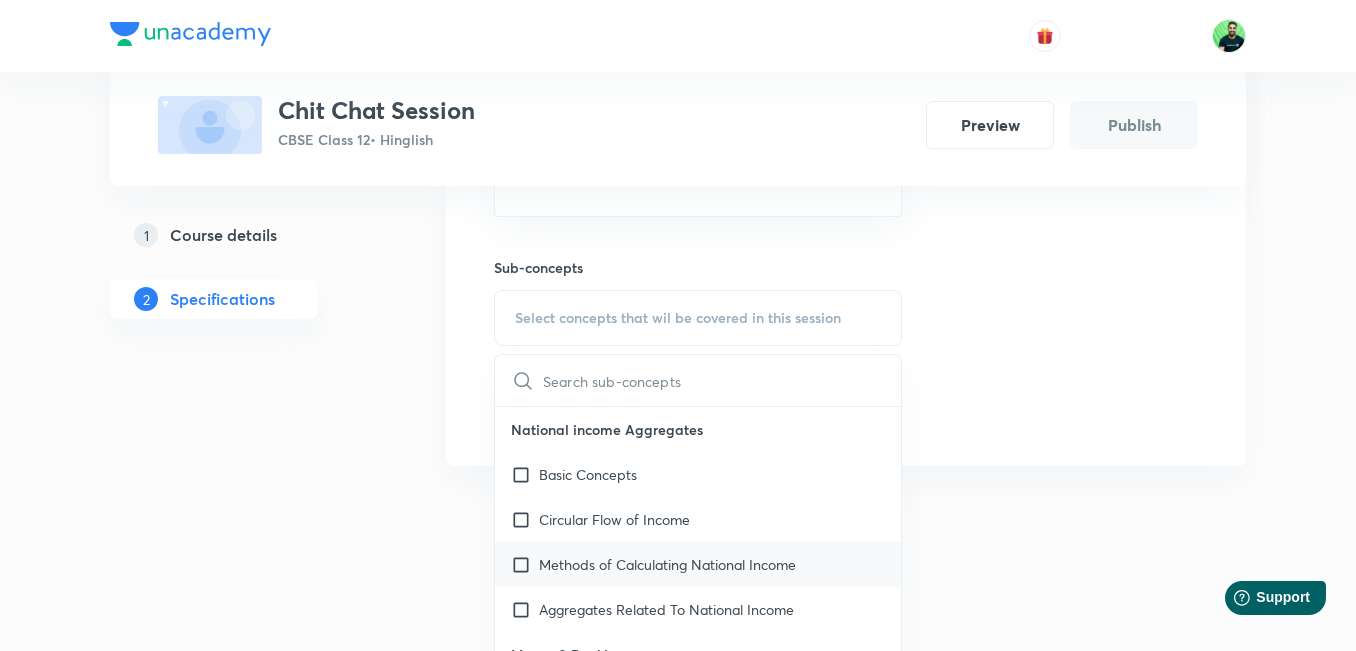 scroll, scrollTop: 471, scrollLeft: 0, axis: vertical 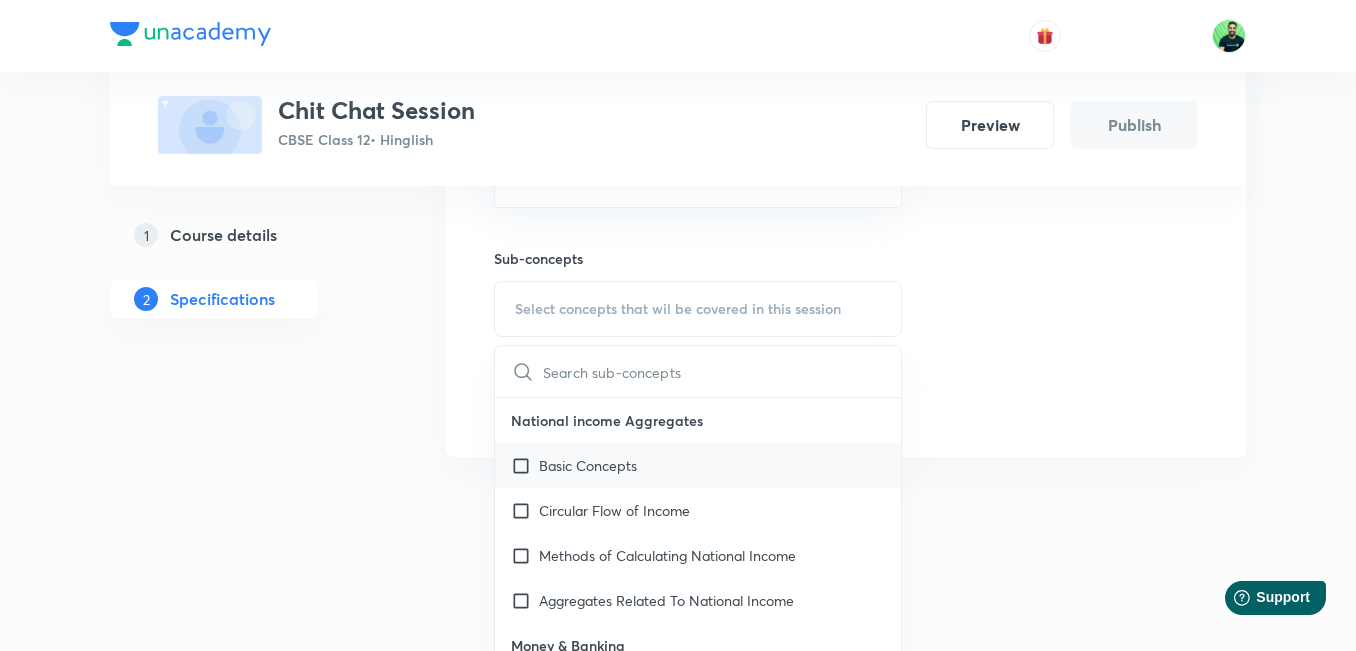 click at bounding box center [525, 465] 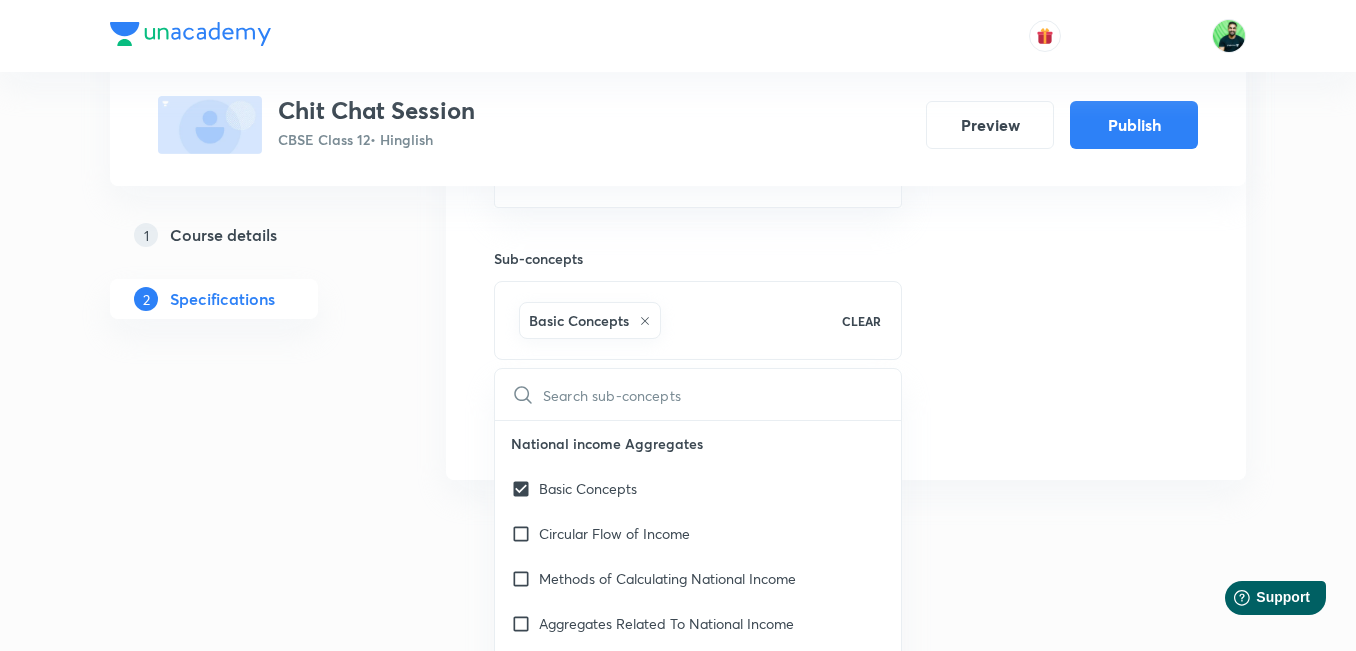 click on "Target exams CBSE Class 12 ​ Topics Economics ->  Introductory Macroeconomics ​ Sub-concepts Basic Concepts CLEAR ​ National income Aggregates Basic Concepts Circular Flow of Income Methods of Calculating National Income Aggregates Related To National Income Money & Banking Money Supply of Money Money Creation Central Bank Controller Of Credit Theory of Income & Employment Aggregate Demand & Related Concepts Income Determination Excess Demand & Deficient Demand Propensity to Consume & Propensity to Save Government Budget & Economy Government Budget Classification of Receipts Classification of Expenditure Measures of Government Deficit Balance of Payments Balance of Payments Account Balance of Payments Deficit Foreign Exchange Rate Determination of Exchange Rate in a Free Market Save Thumbnail" at bounding box center (846, 173) 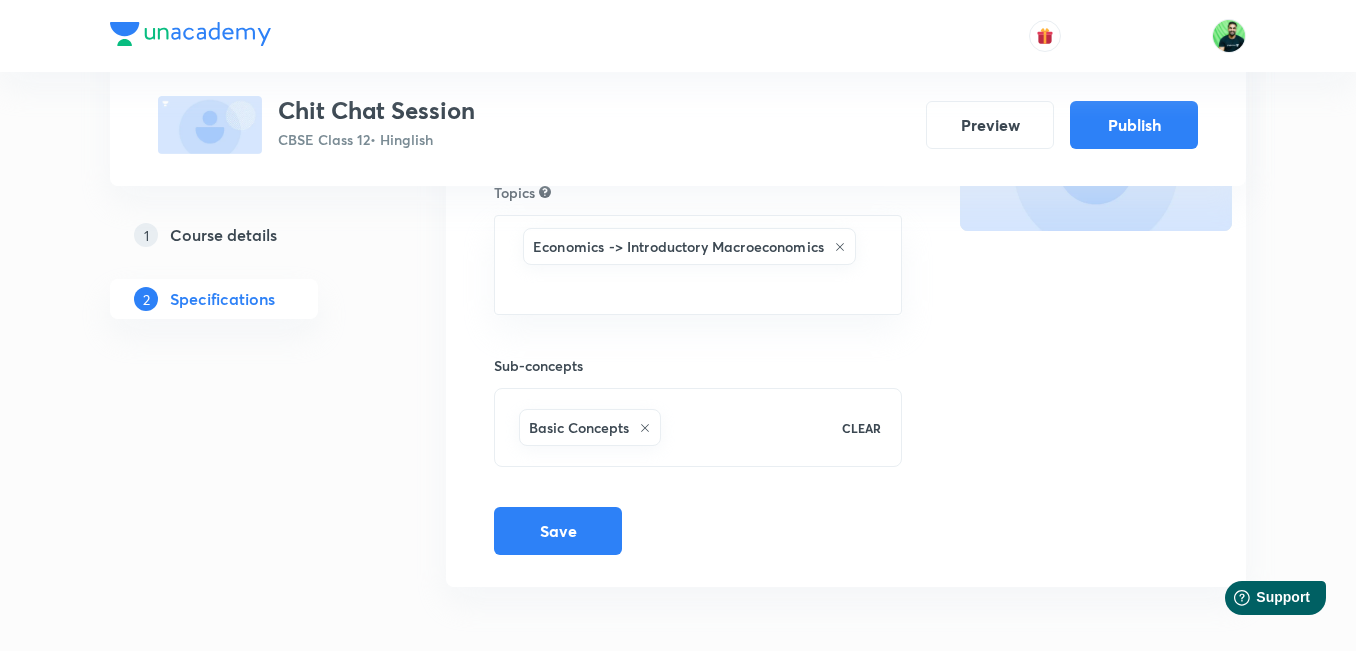 scroll, scrollTop: 0, scrollLeft: 0, axis: both 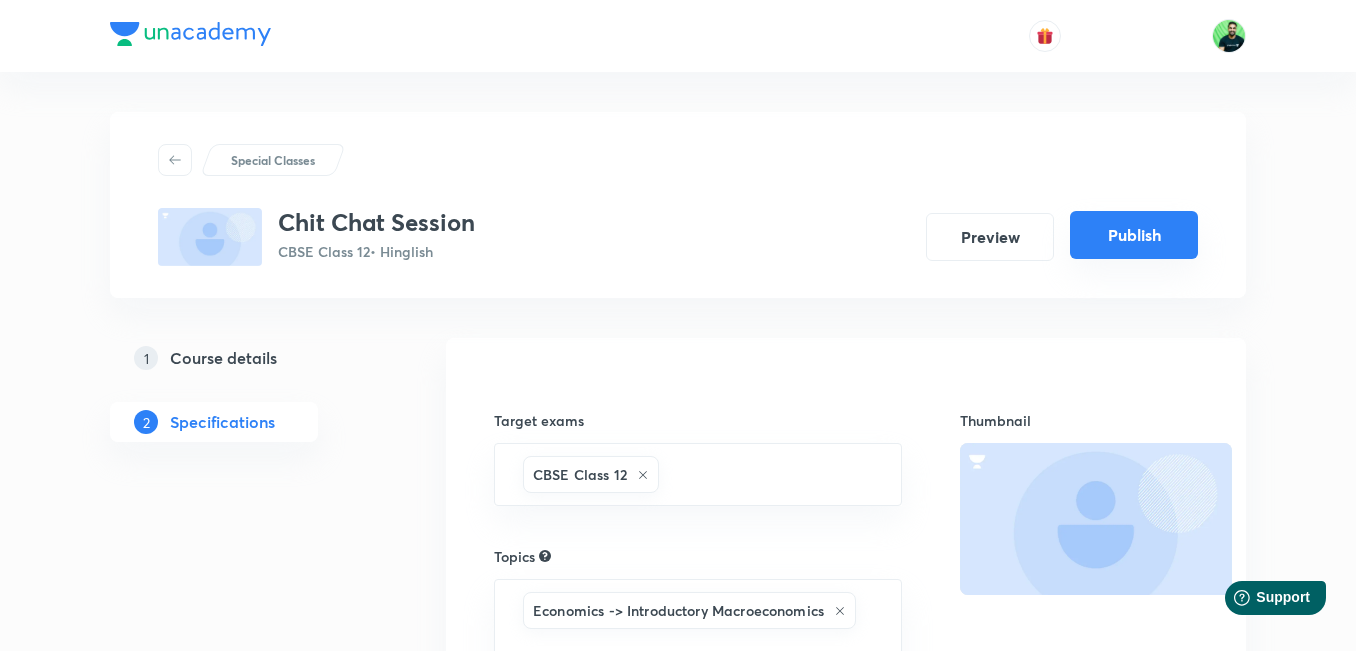 click on "Preview Publish" at bounding box center [1054, 237] 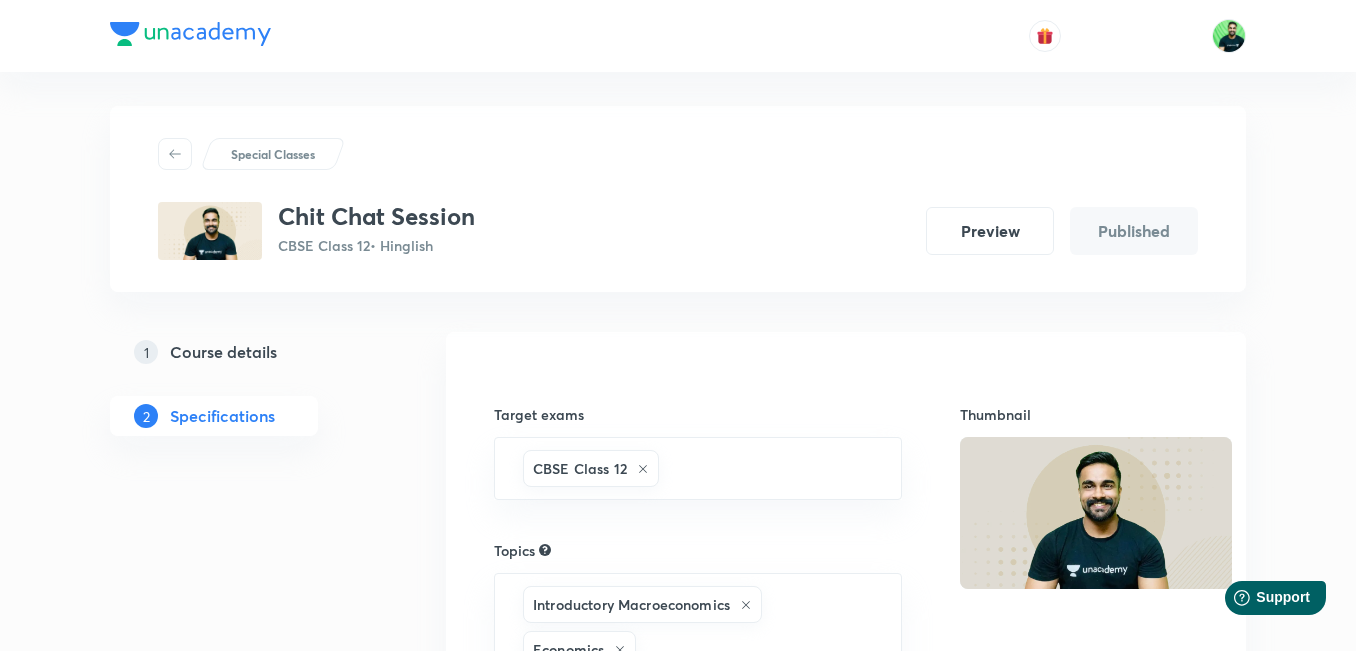 scroll, scrollTop: 0, scrollLeft: 0, axis: both 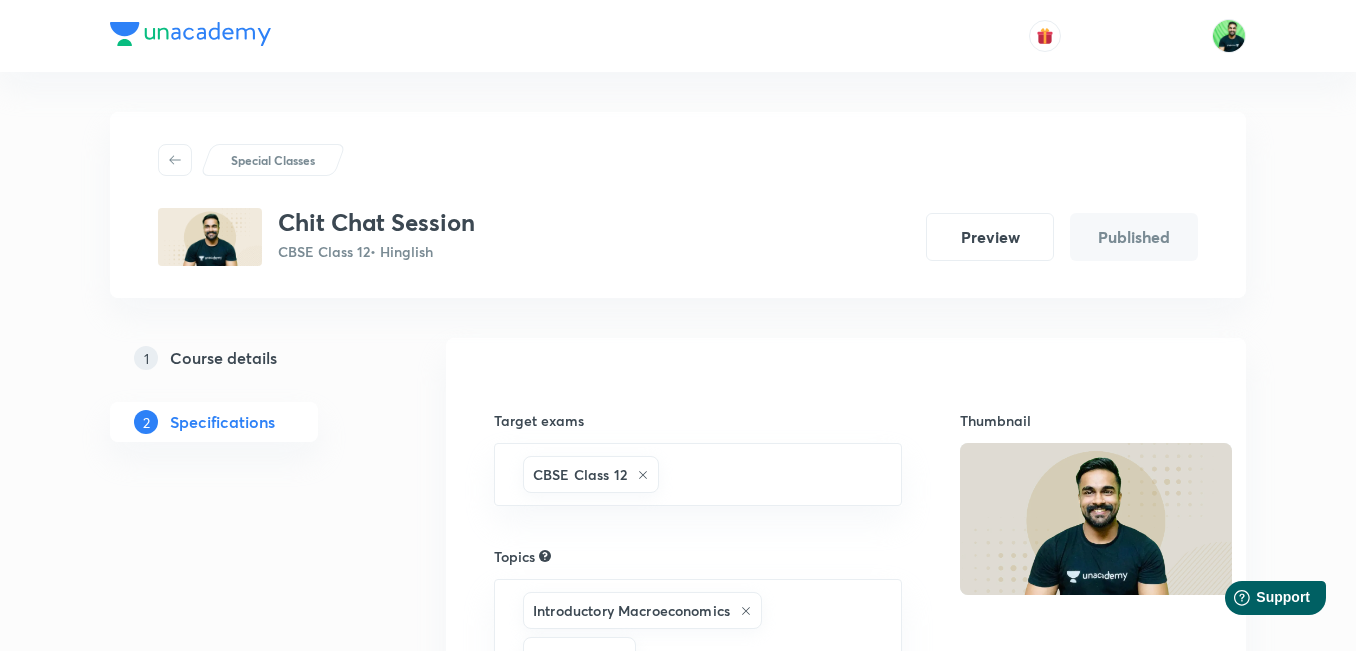 click 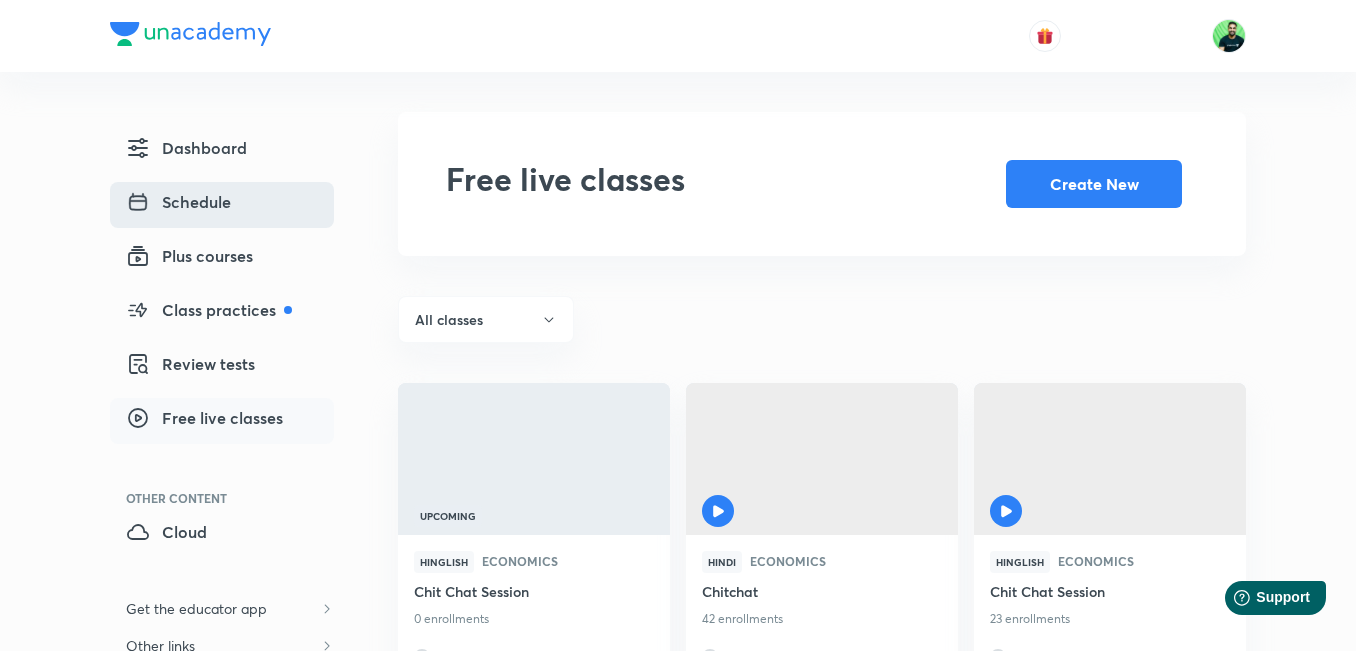 click on "Schedule" at bounding box center [178, 202] 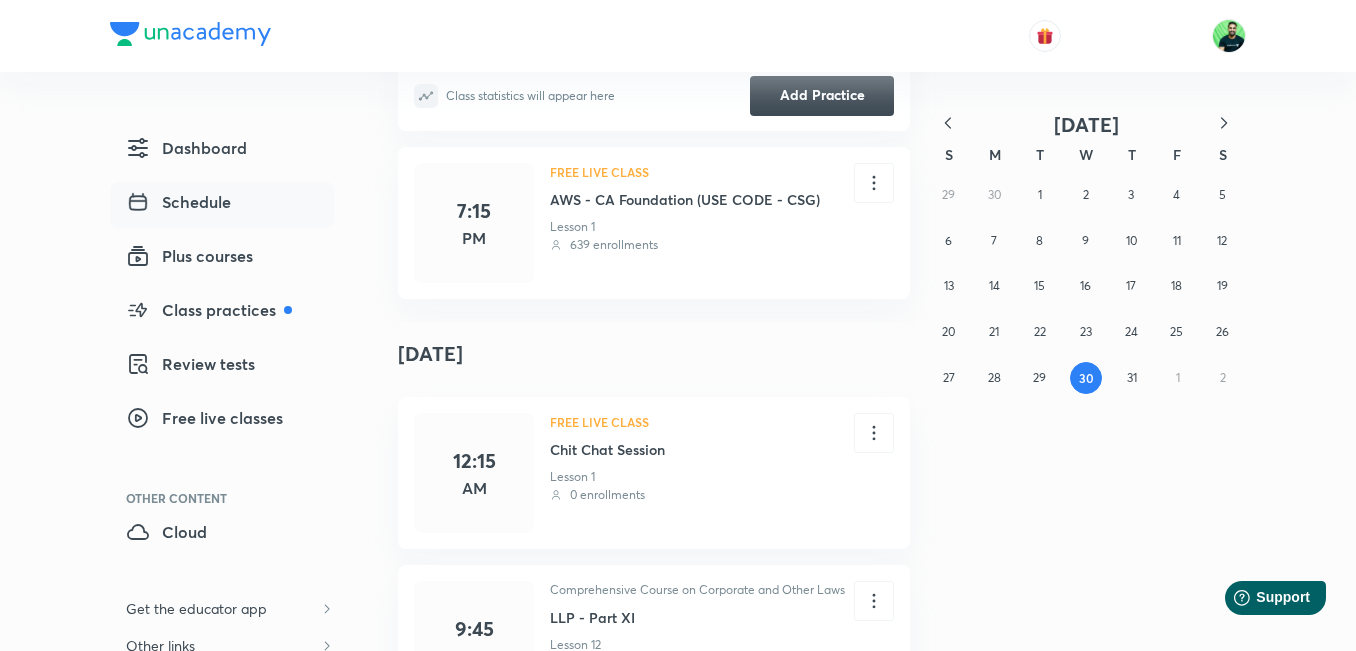 scroll, scrollTop: 1414, scrollLeft: 0, axis: vertical 